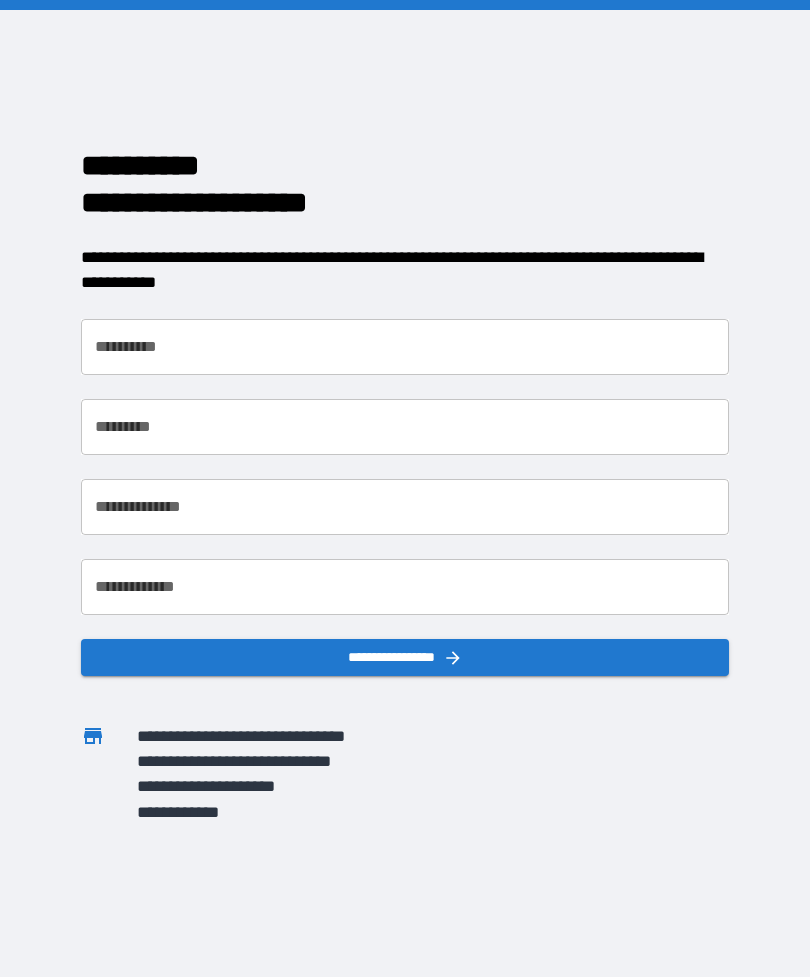 scroll, scrollTop: 0, scrollLeft: 0, axis: both 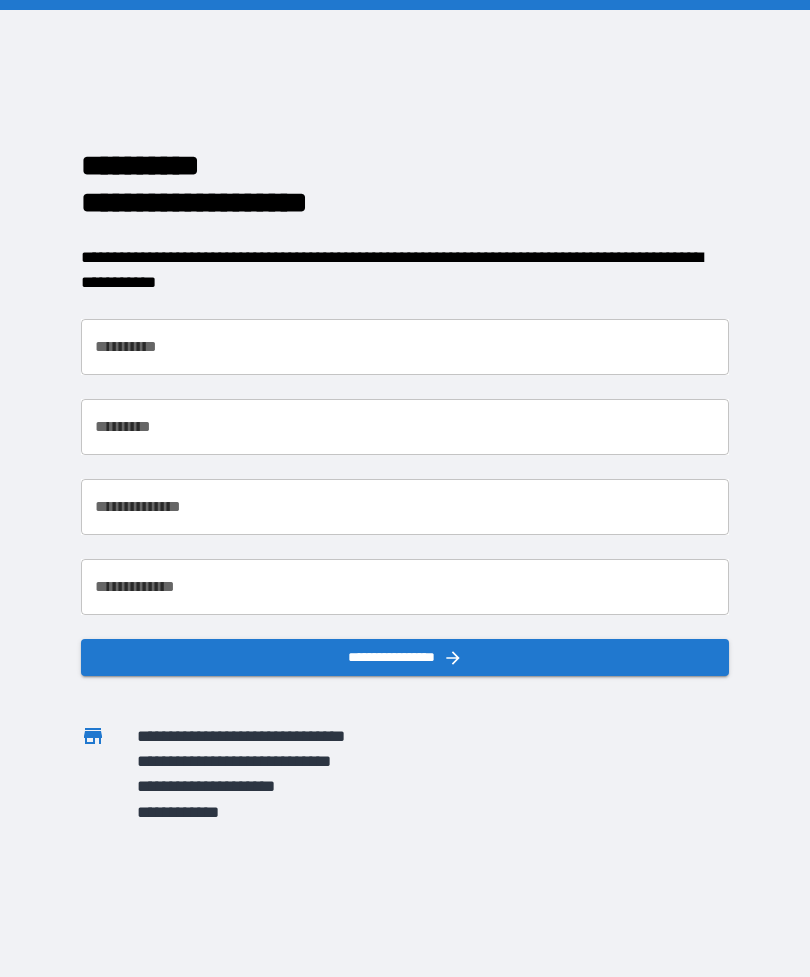 click on "**********" at bounding box center (405, 347) 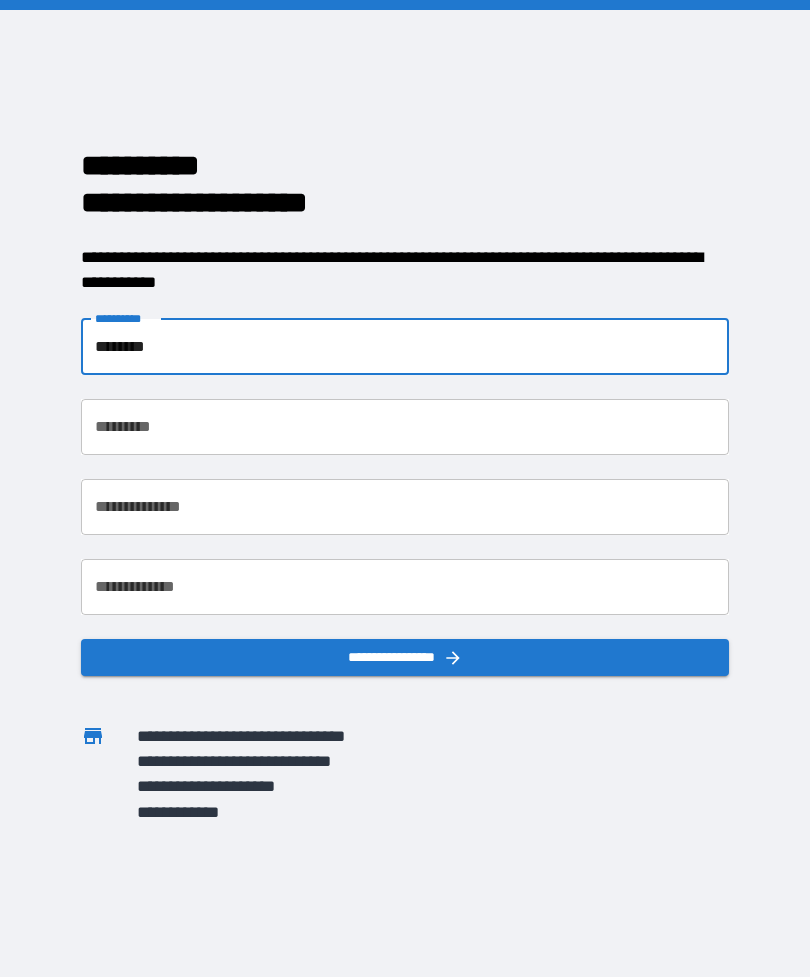 type on "*******" 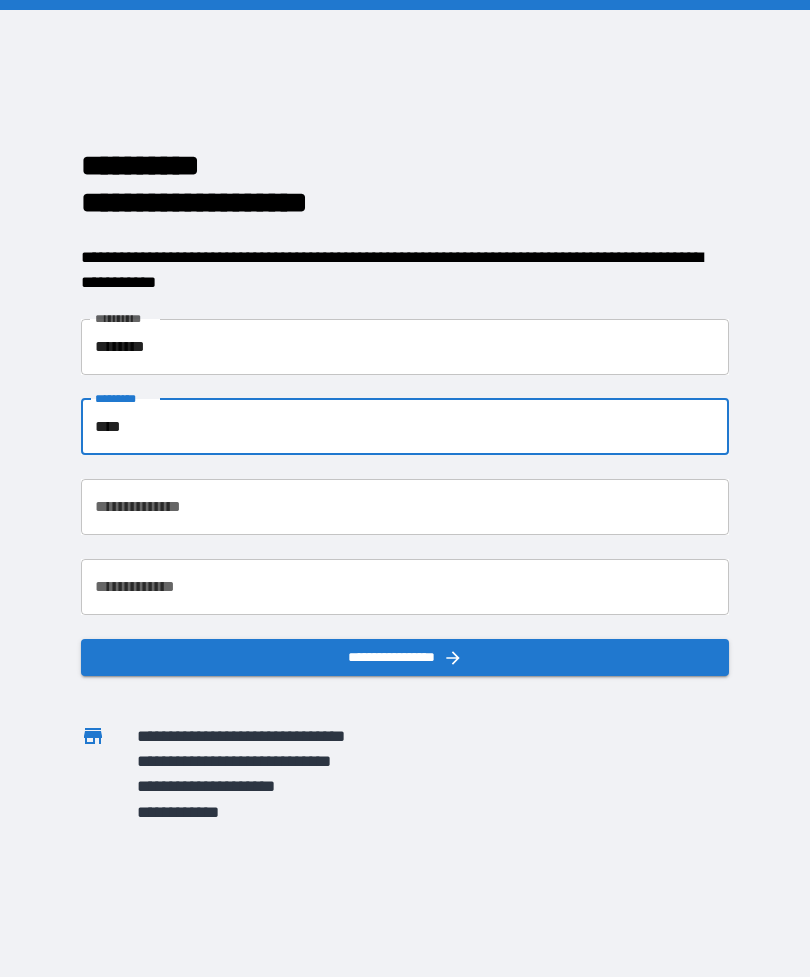 type on "****" 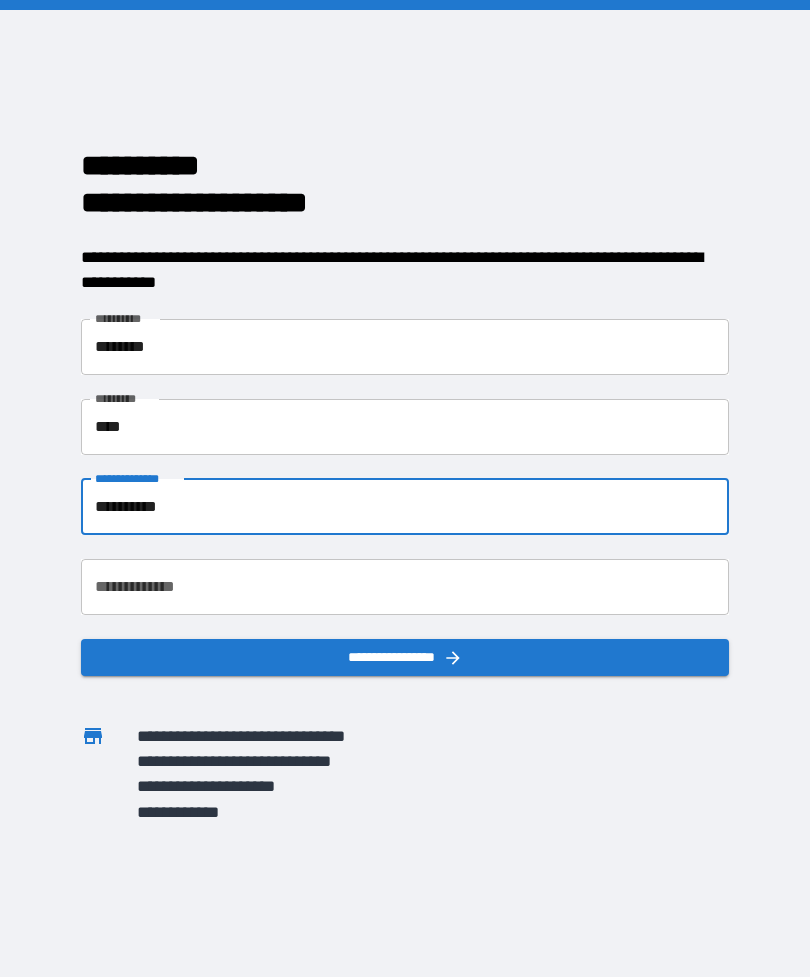 type on "**********" 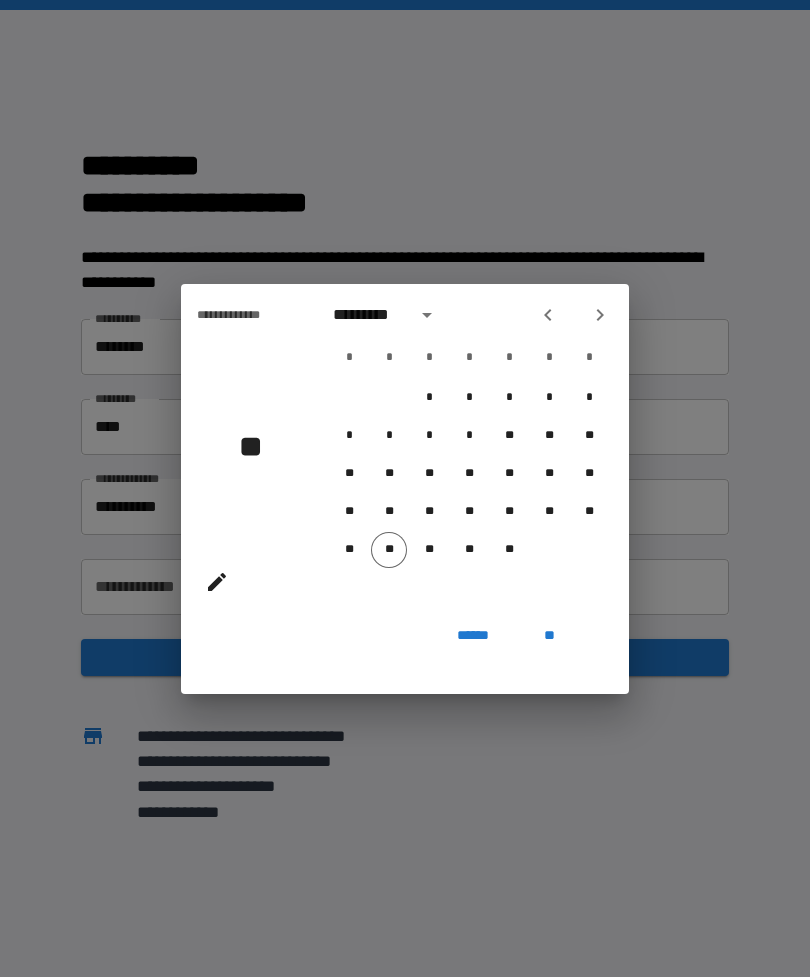 click 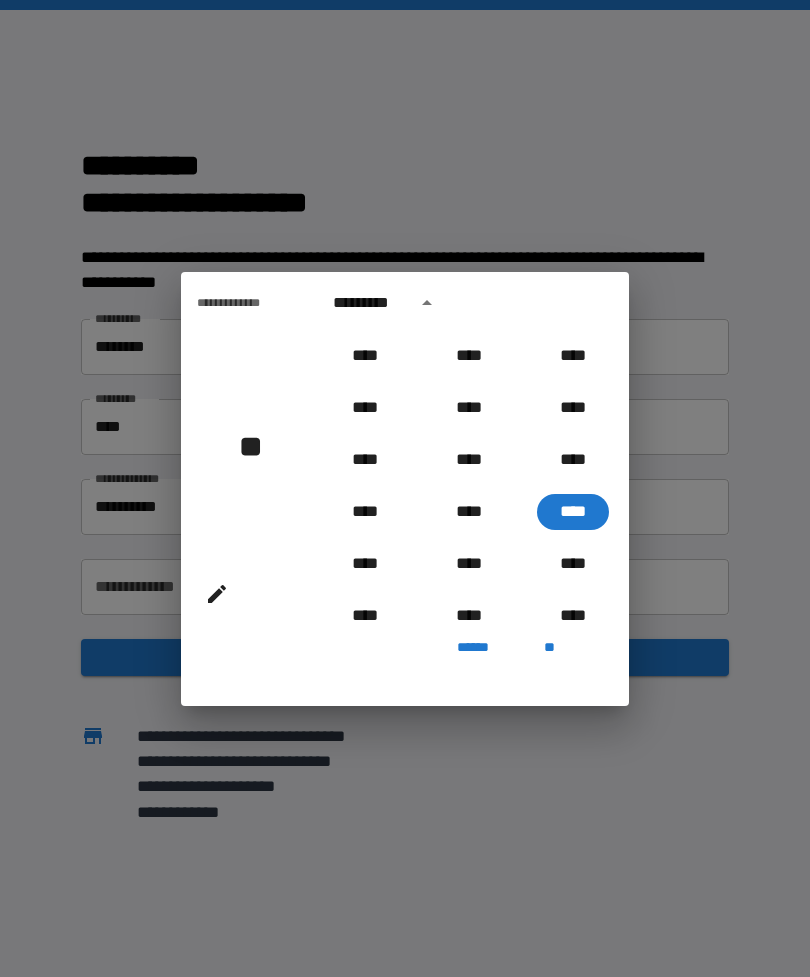 scroll, scrollTop: 1969, scrollLeft: 0, axis: vertical 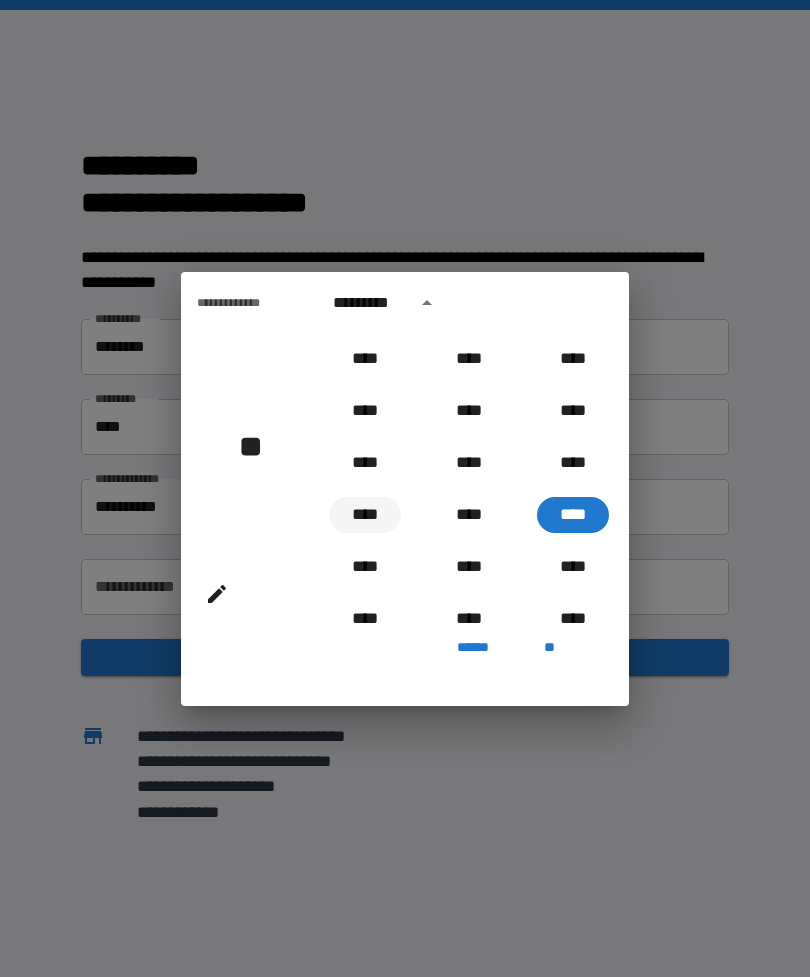 click on "****" at bounding box center (365, 515) 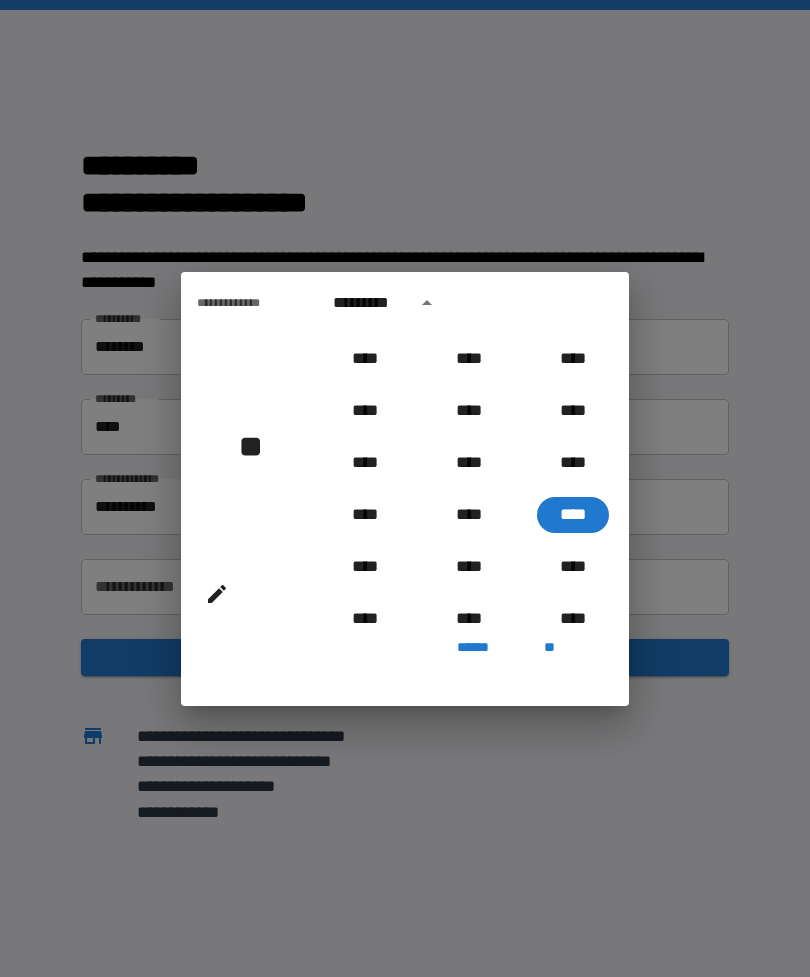 type on "**********" 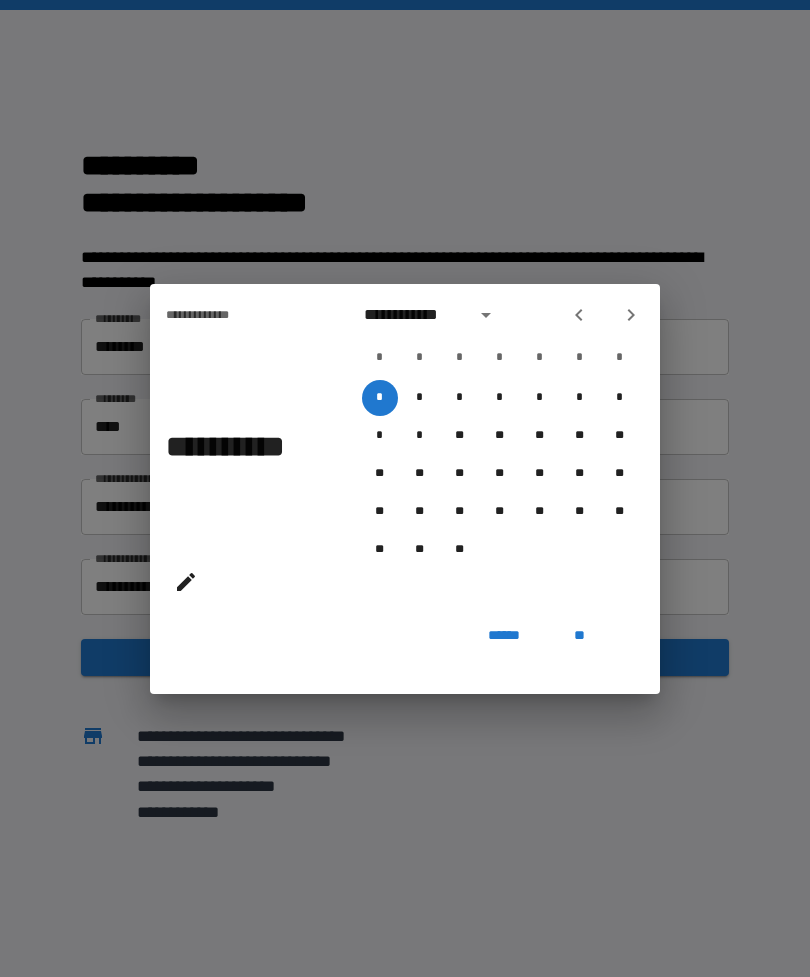 click 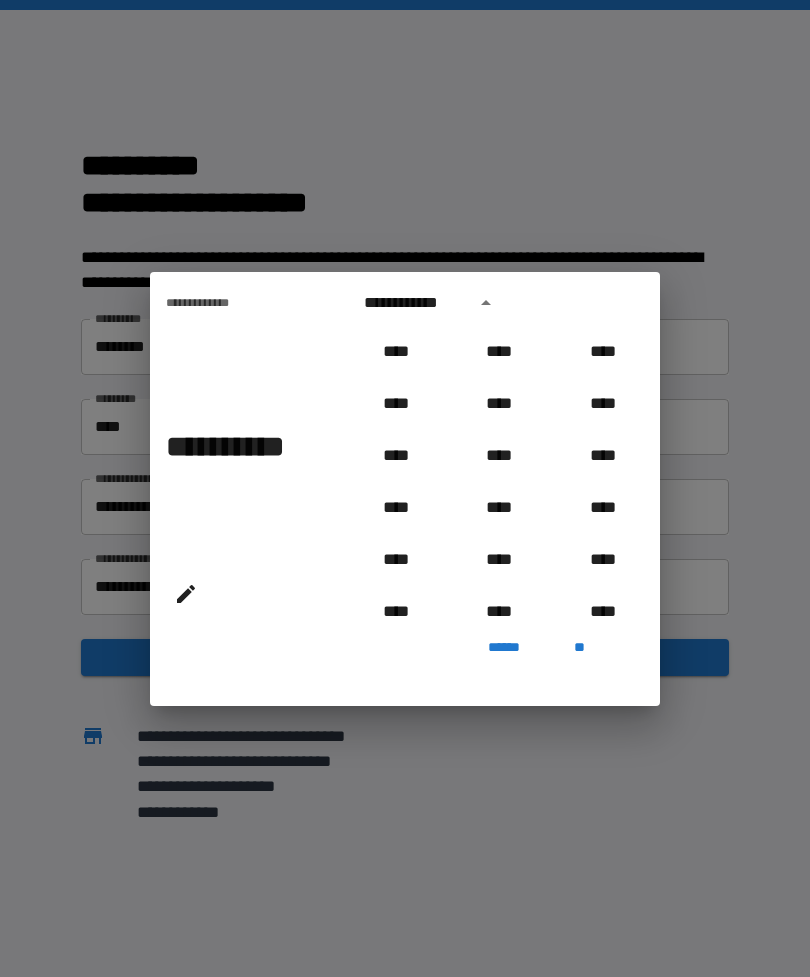 scroll, scrollTop: 2006, scrollLeft: 0, axis: vertical 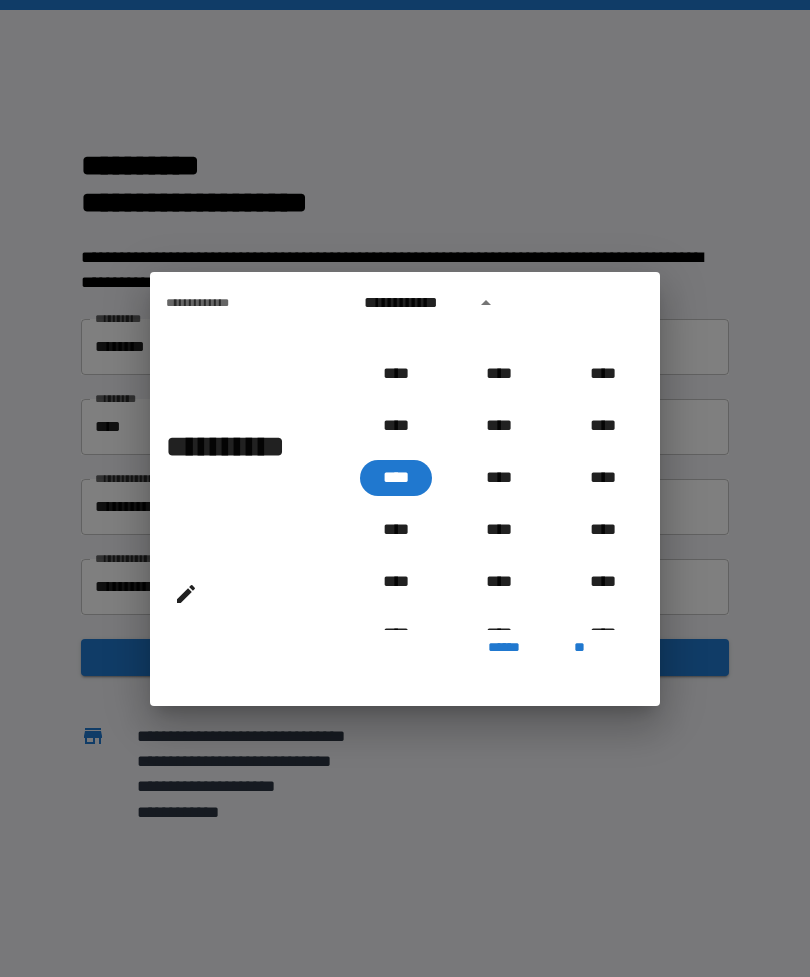 click 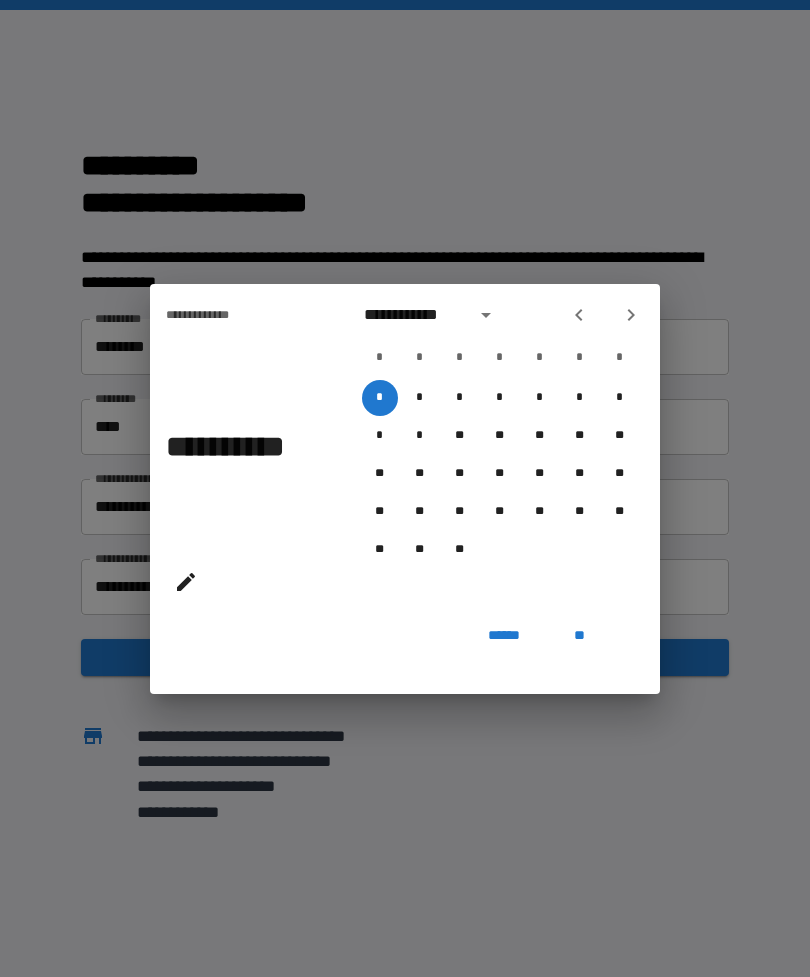 click on "**********" at bounding box center (414, 315) 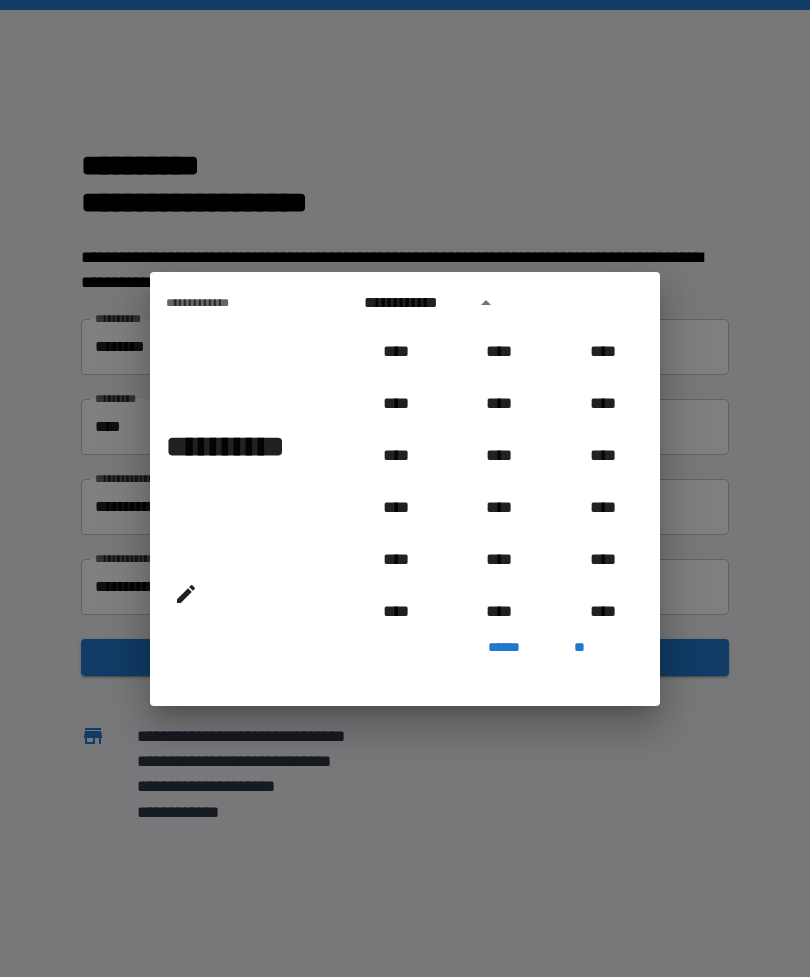 scroll, scrollTop: 2006, scrollLeft: 0, axis: vertical 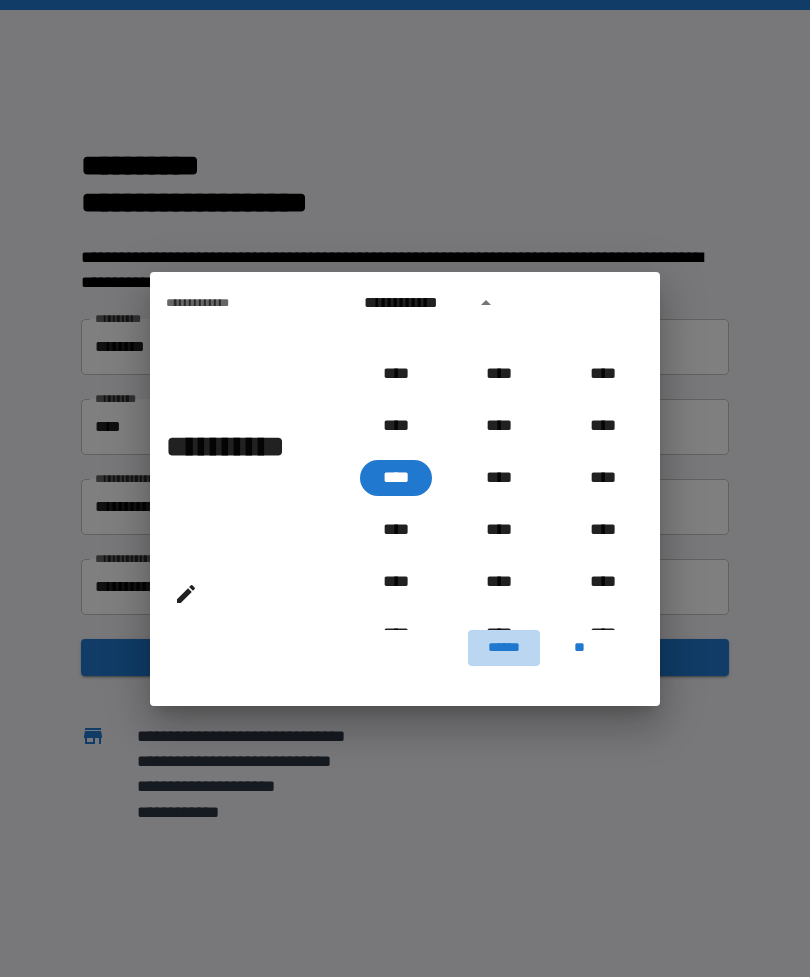 click on "******" at bounding box center [503, 648] 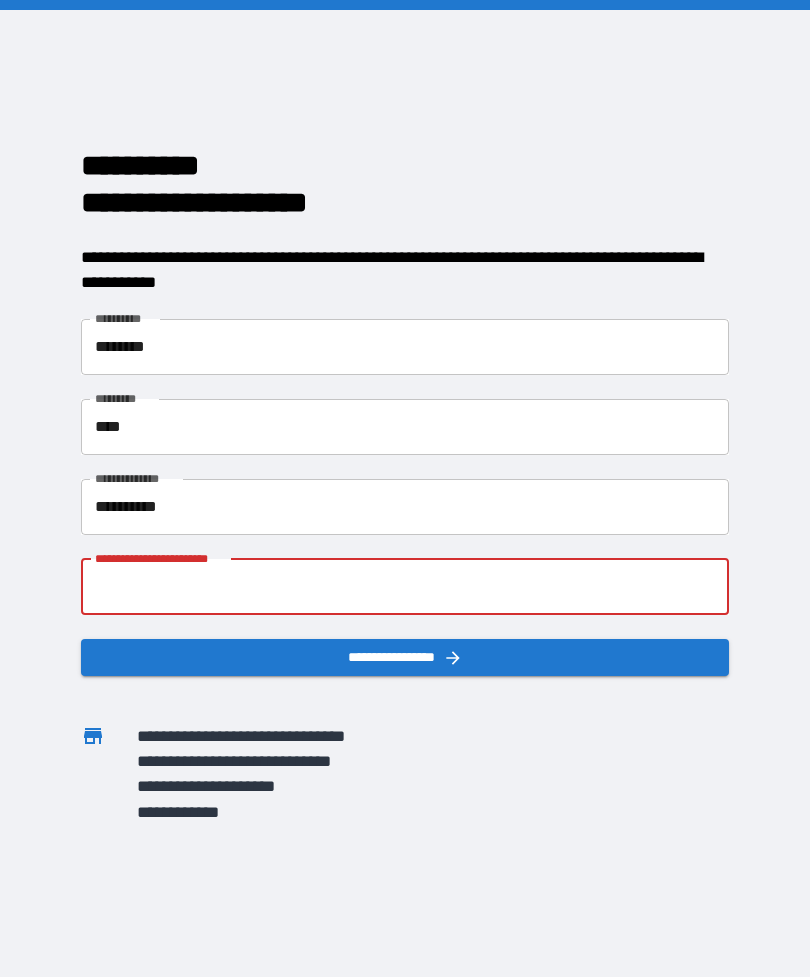 click on "**********" at bounding box center (405, 587) 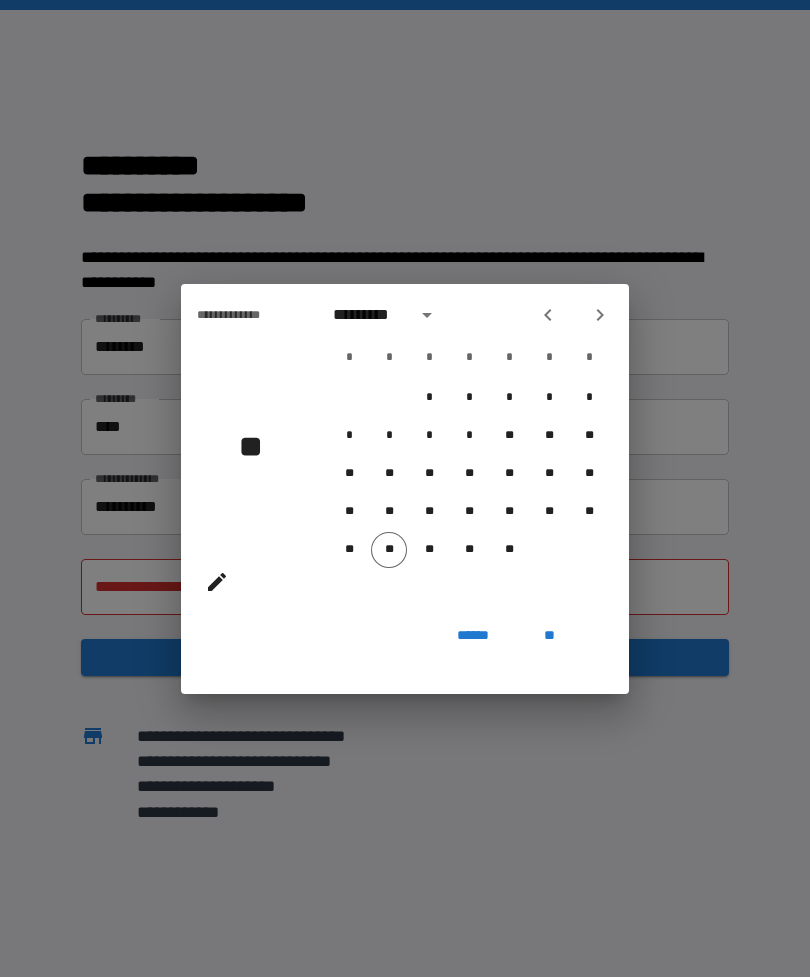 click 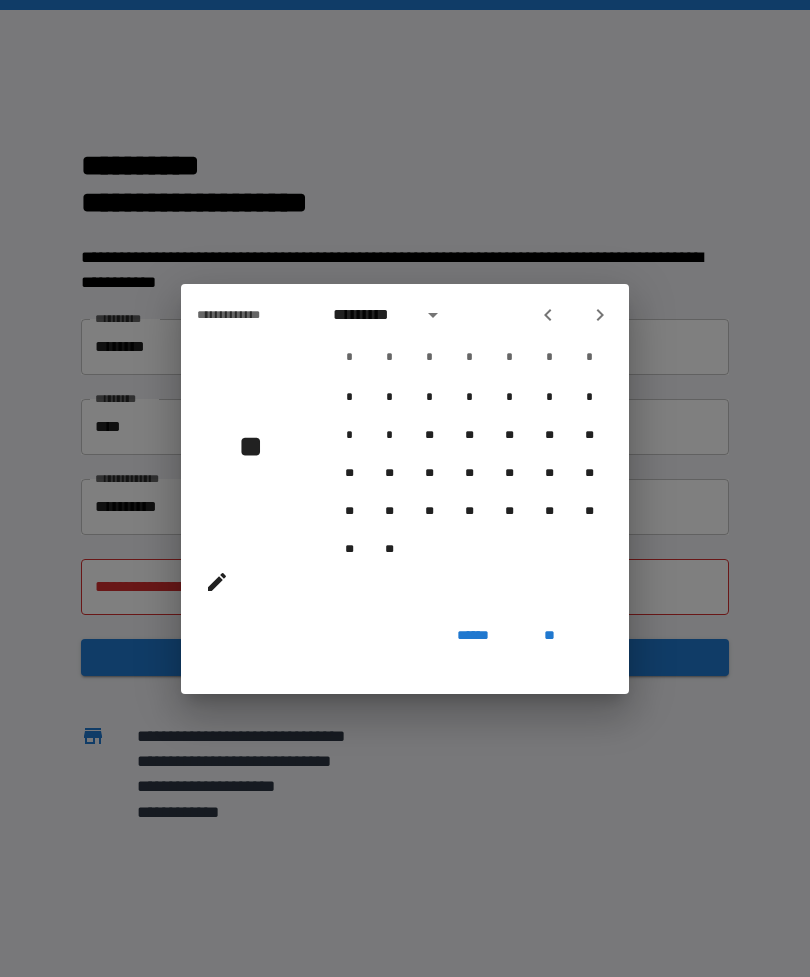 click 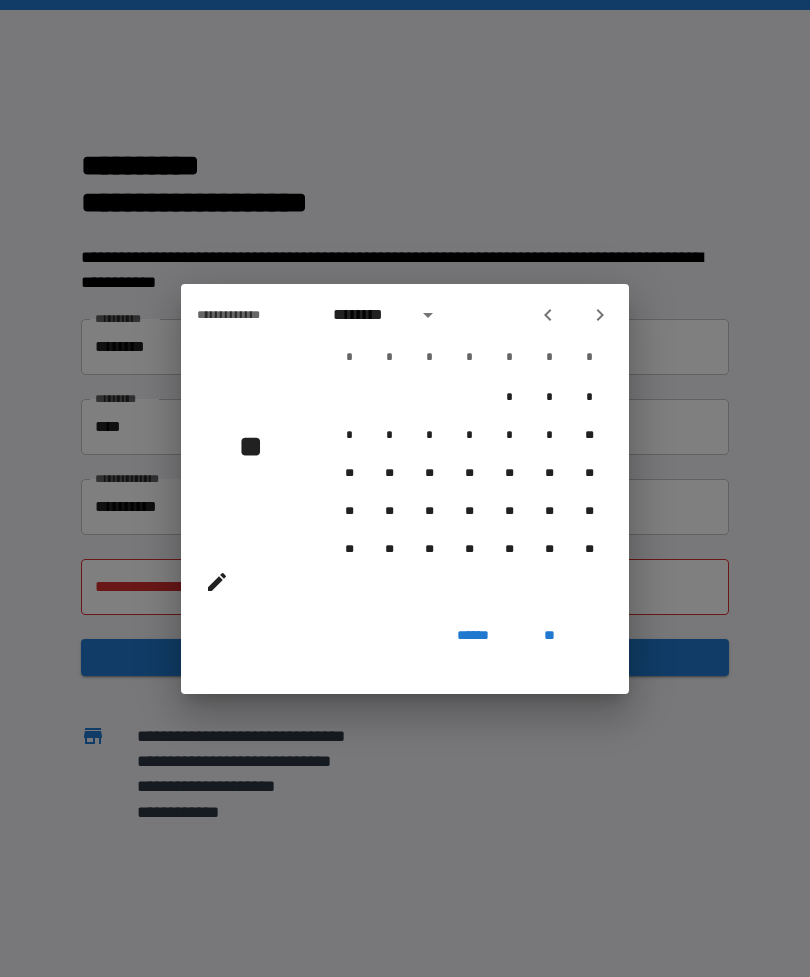 click 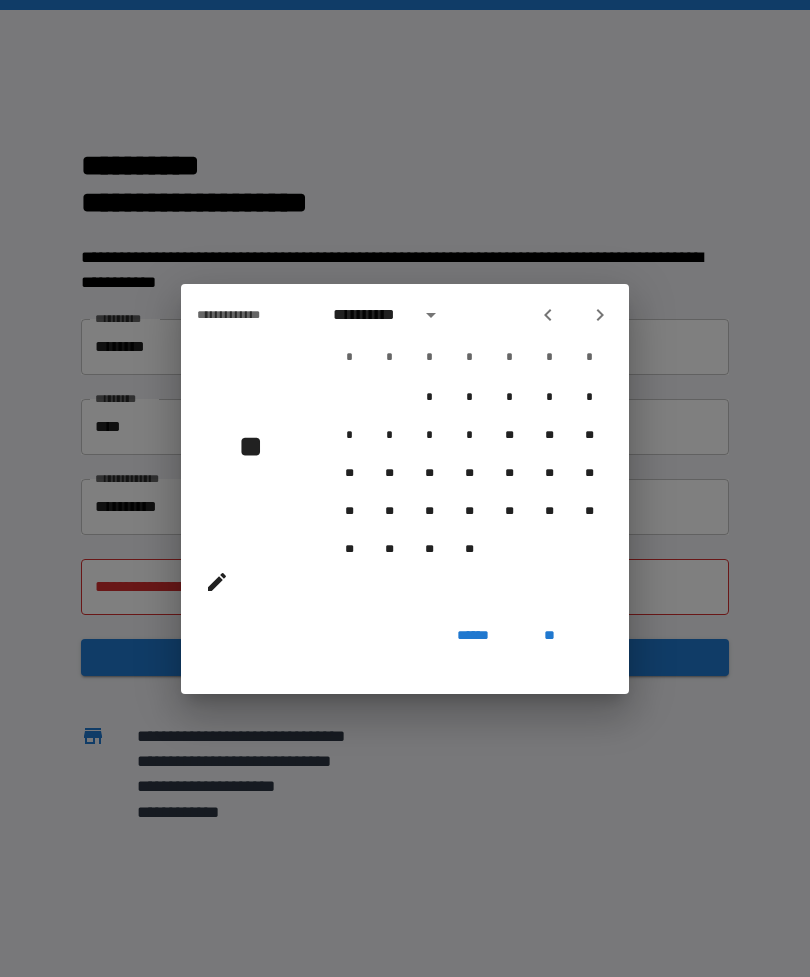 click 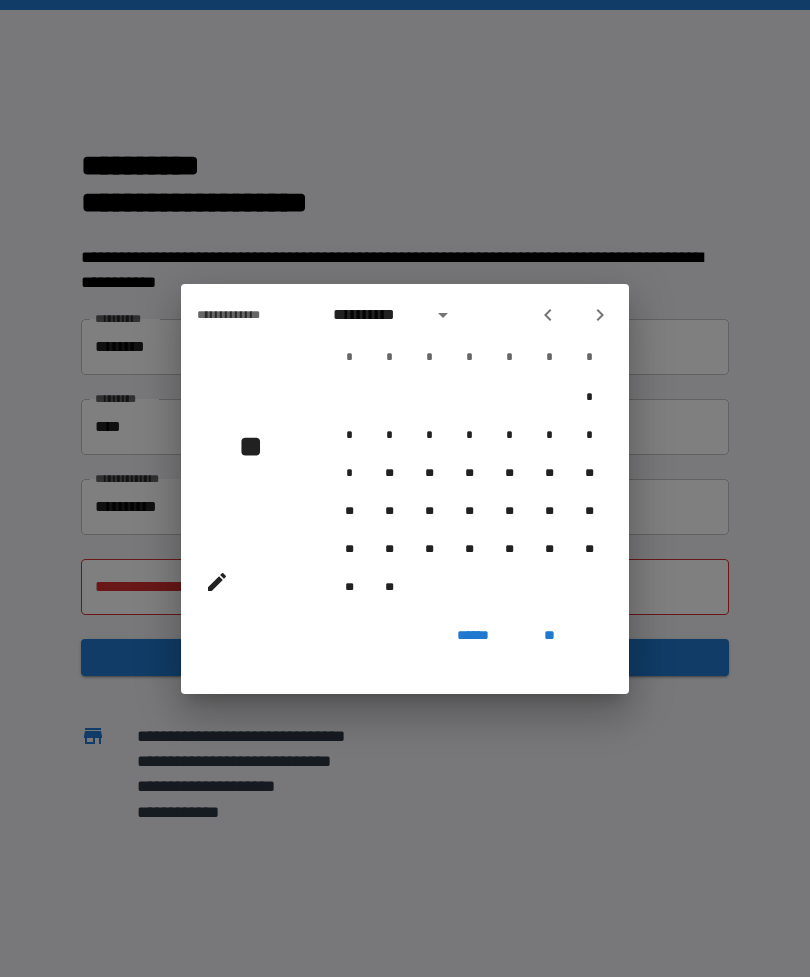 click 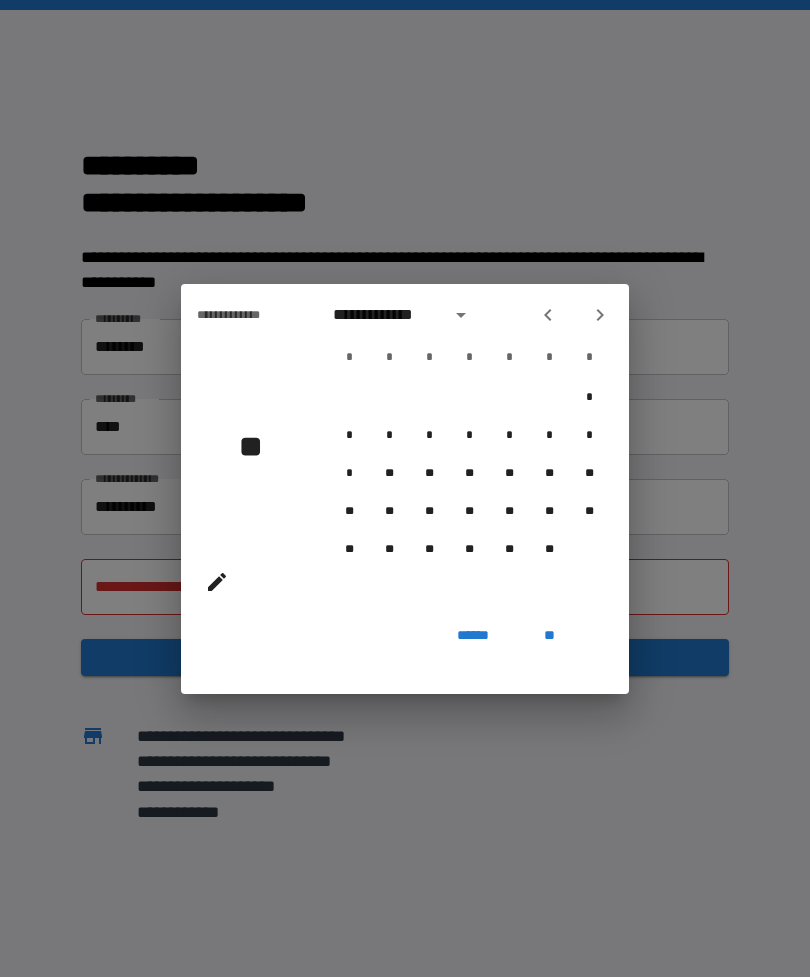click 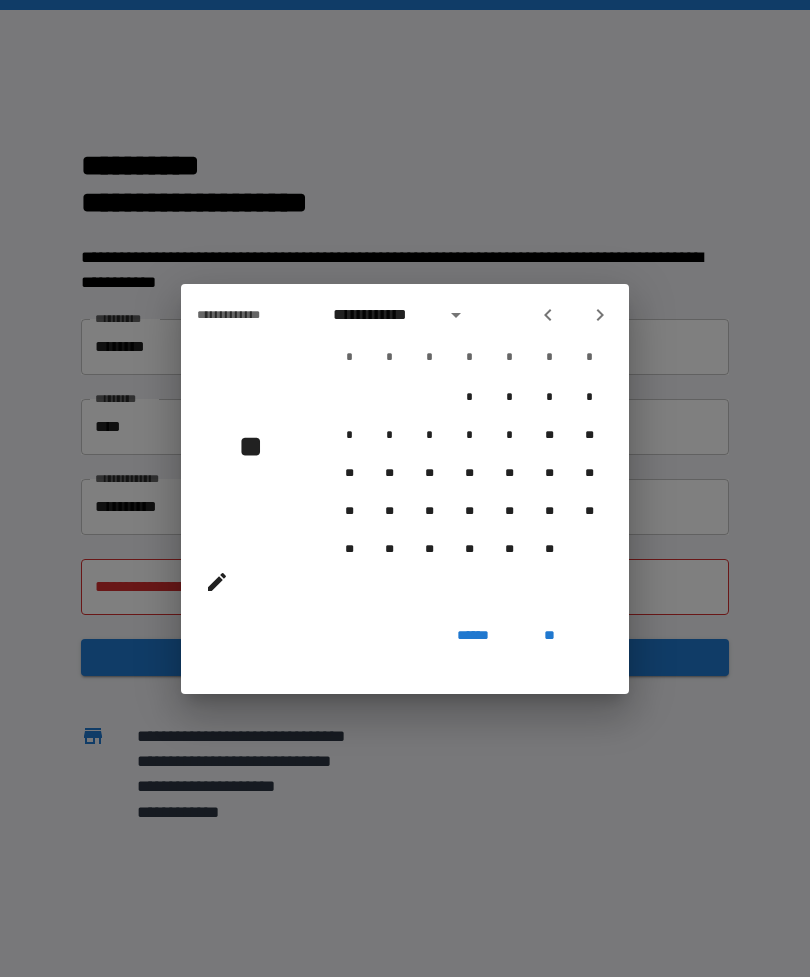 click 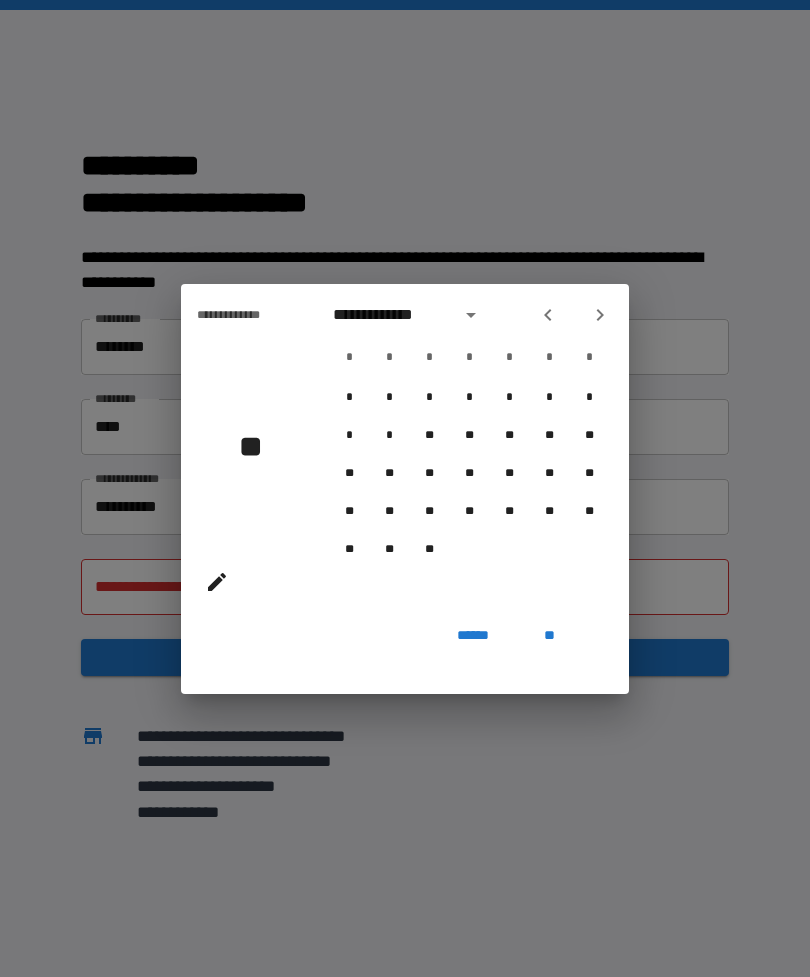 click 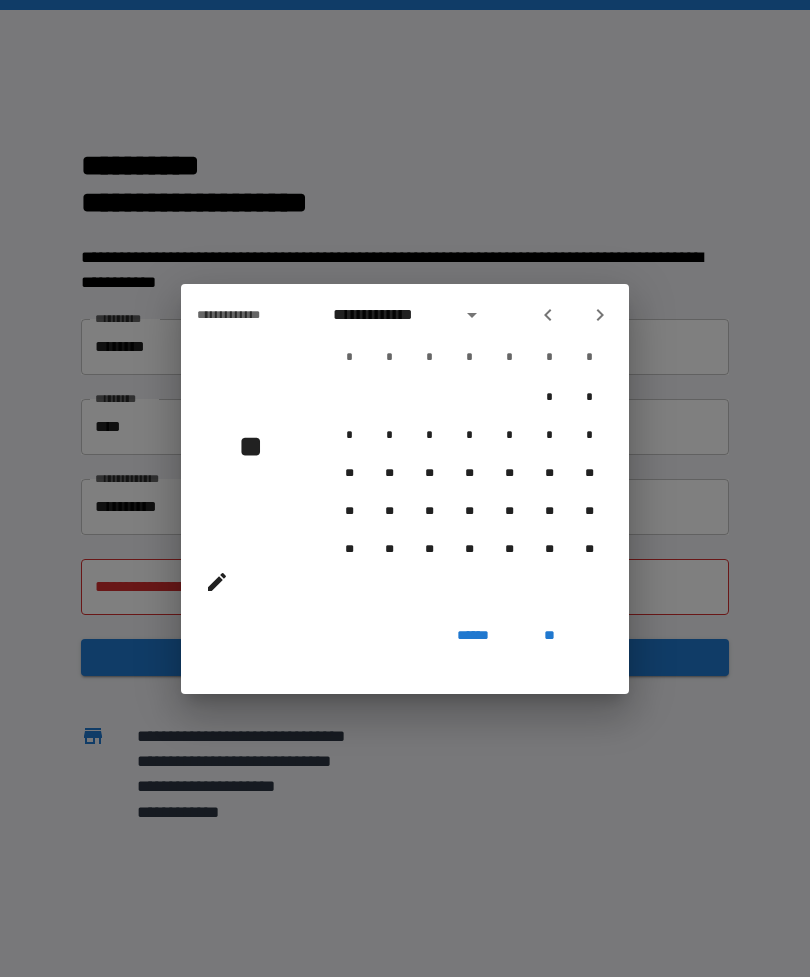 click 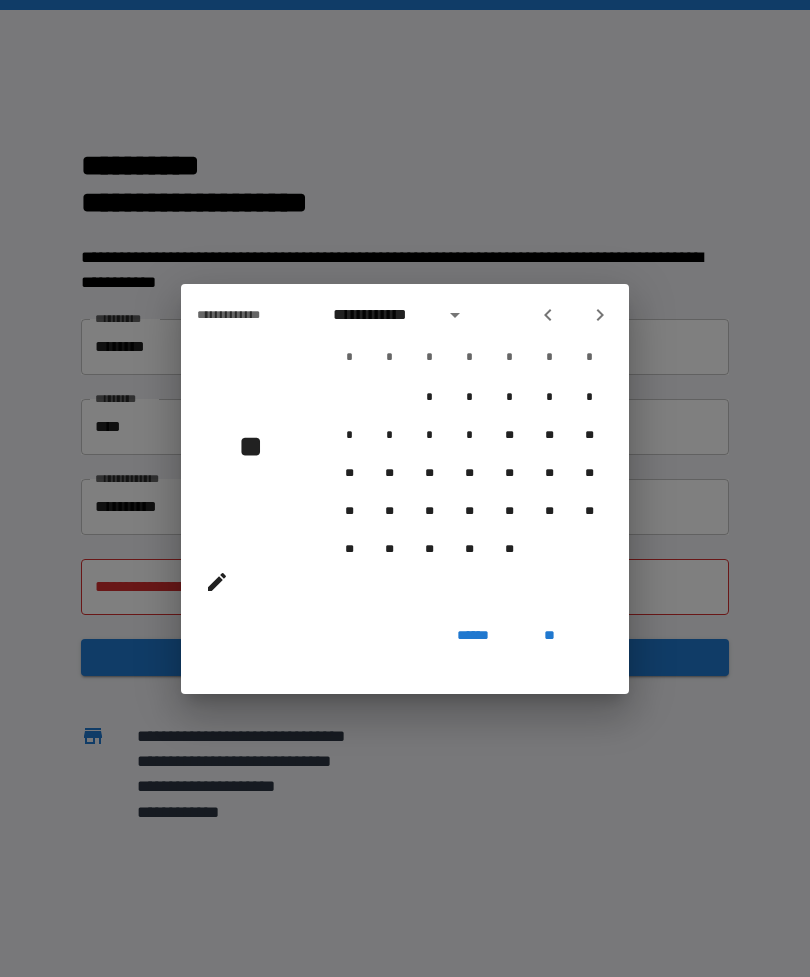 click 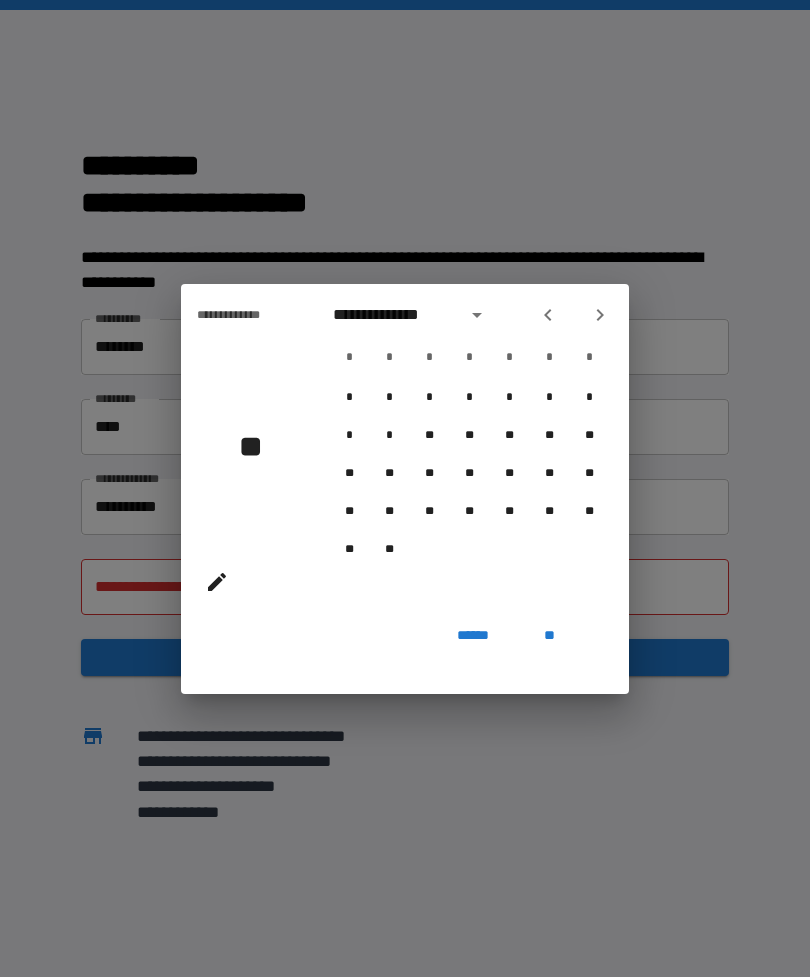 click 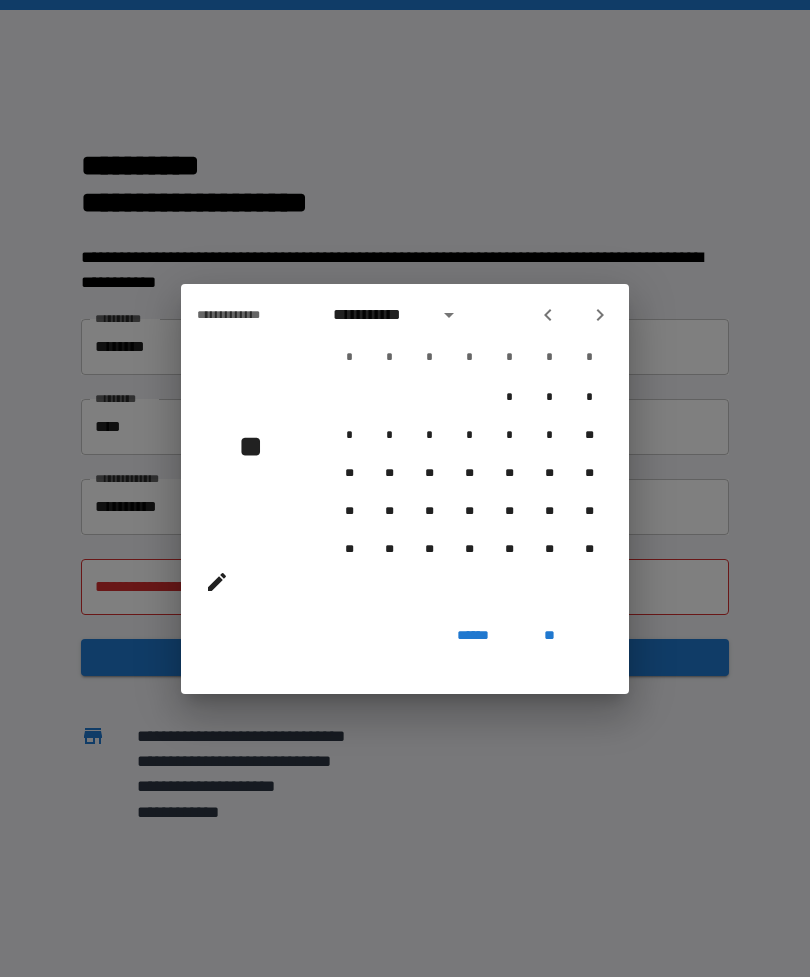 click 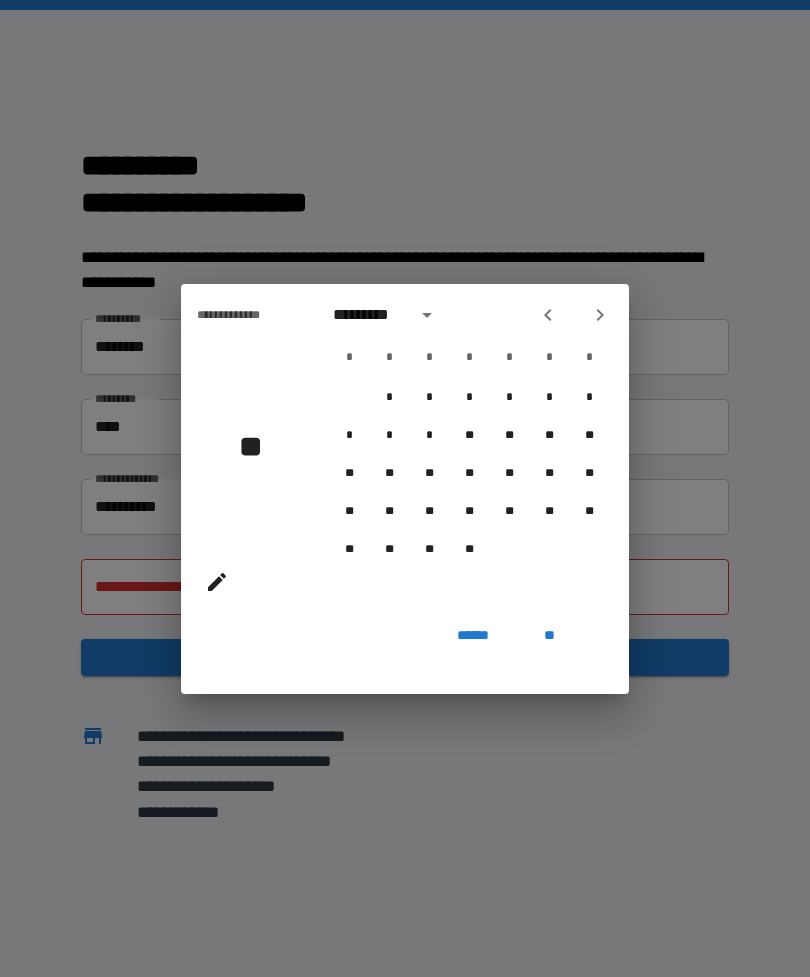 click 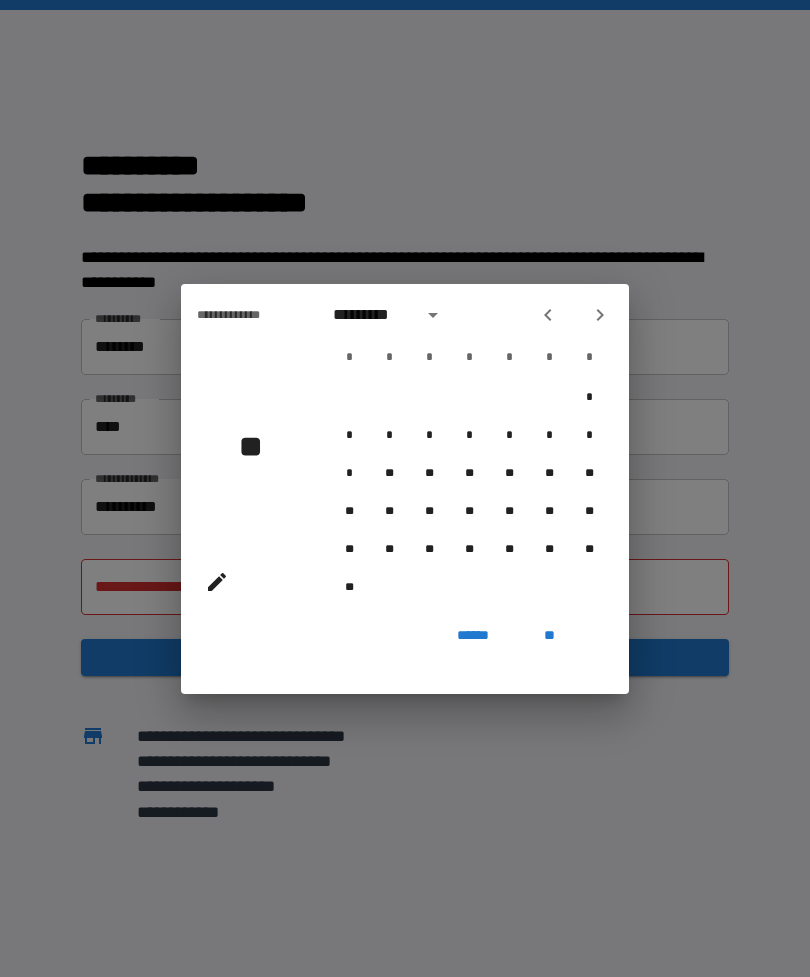 click 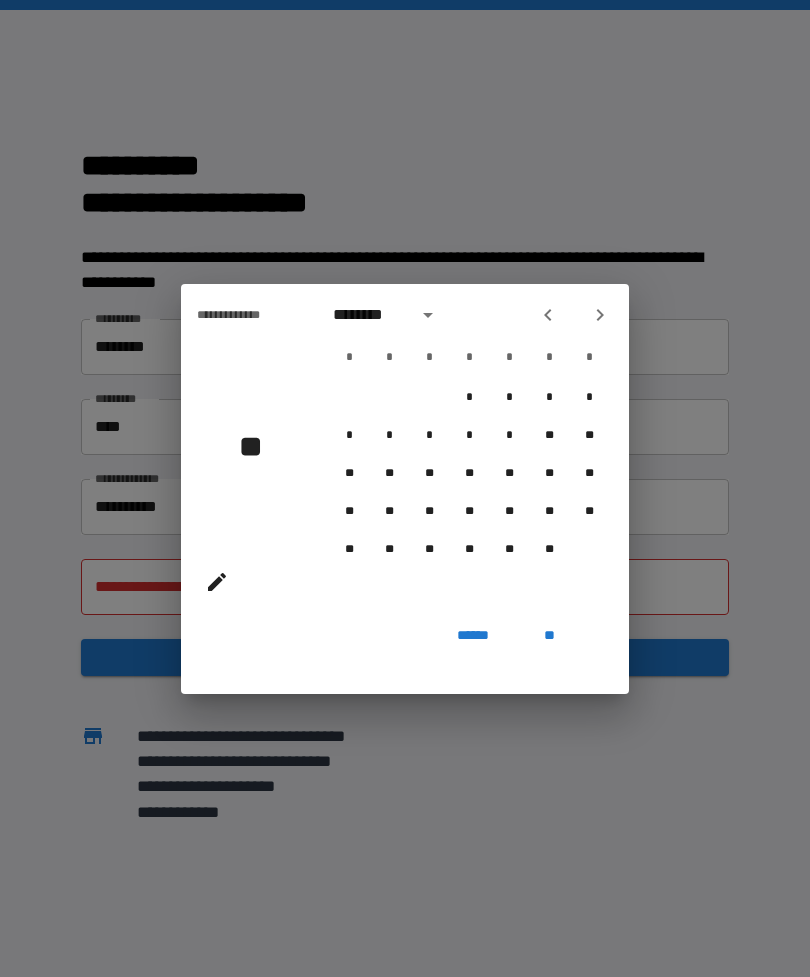 click 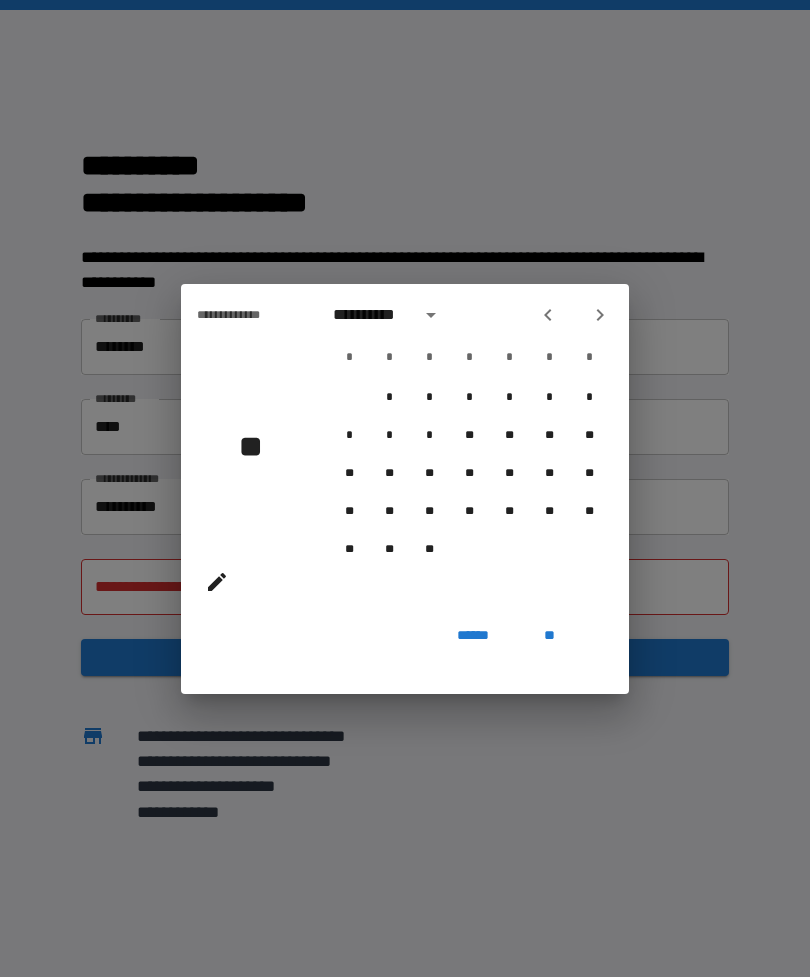 click 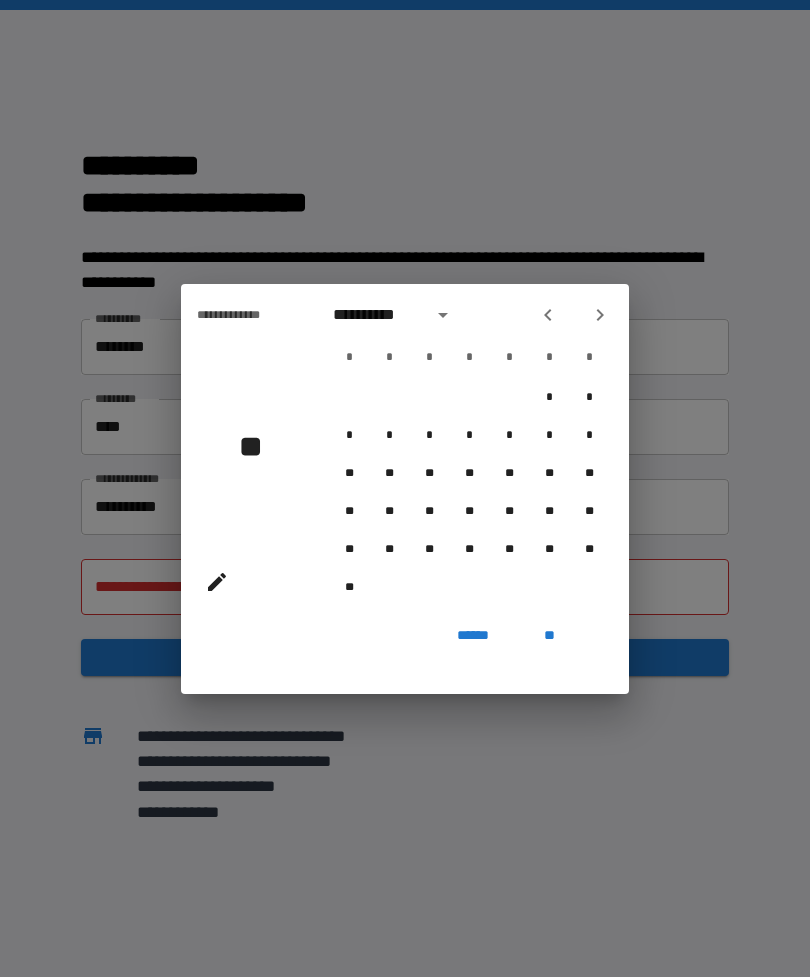 click 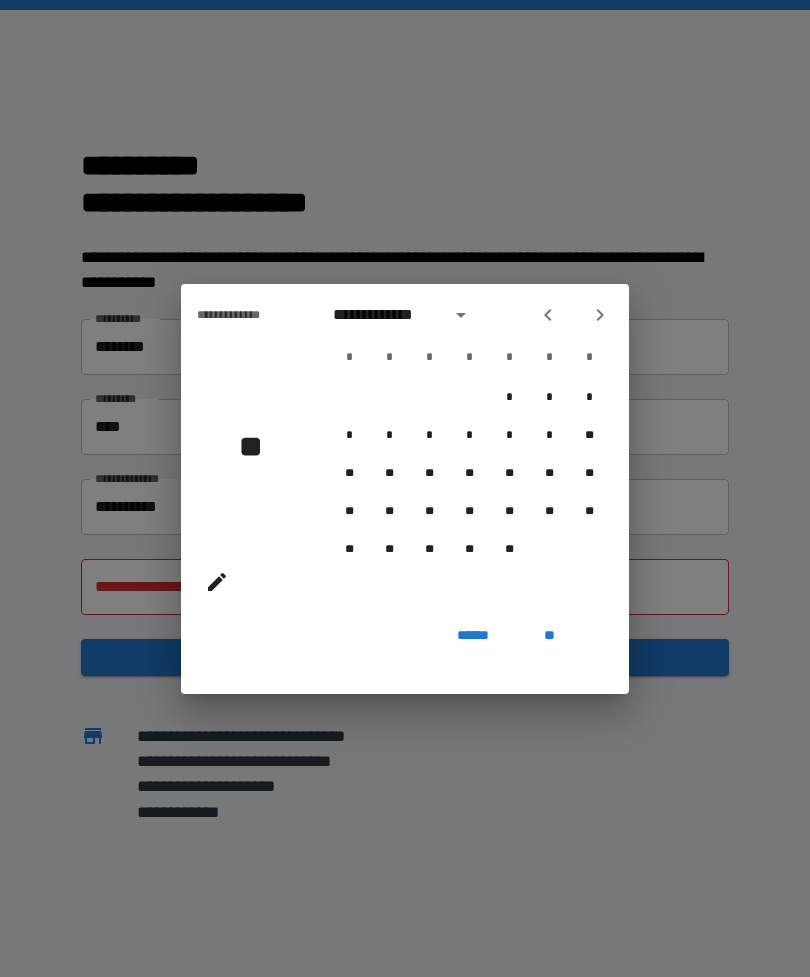 click 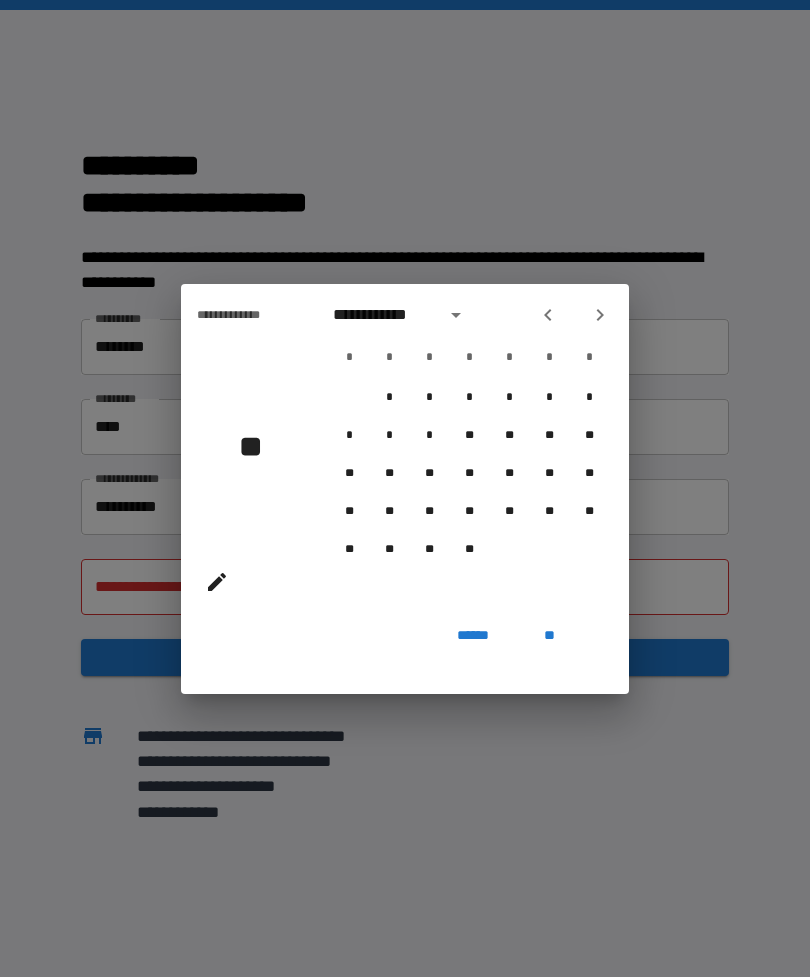 click 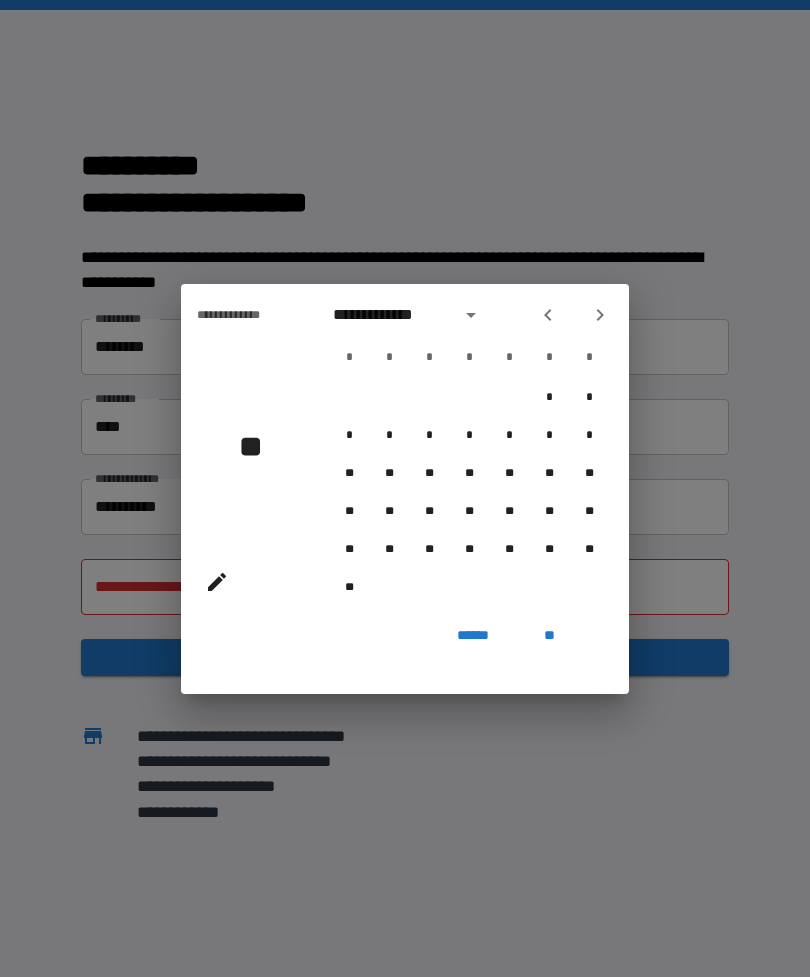 click 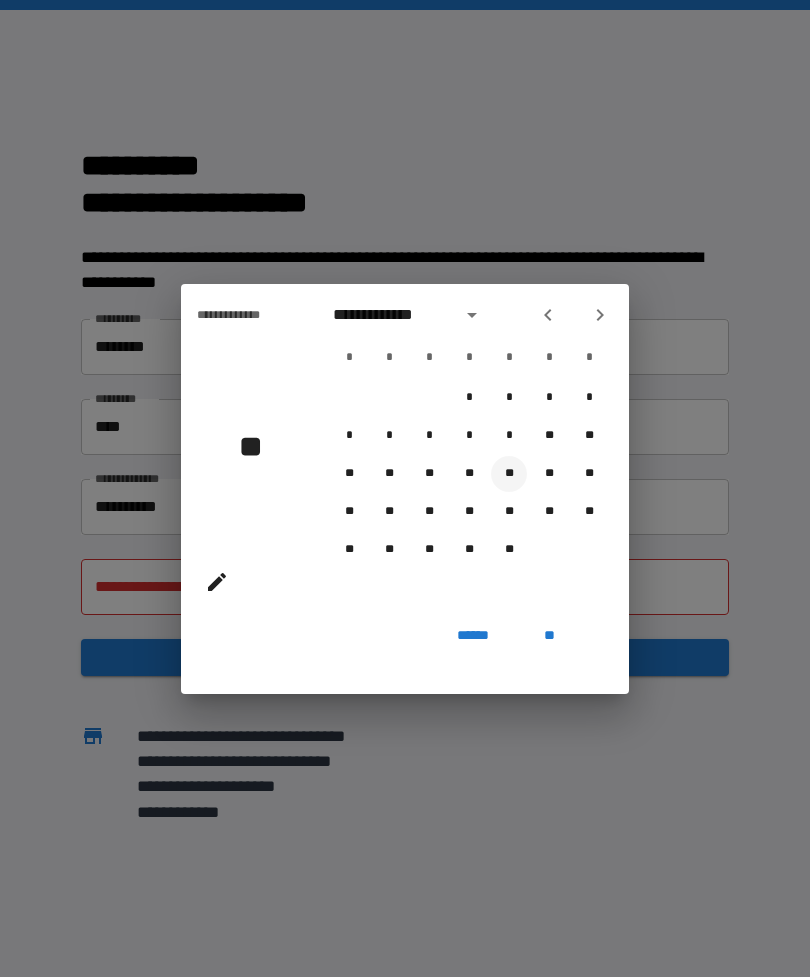 click on "**" at bounding box center (509, 474) 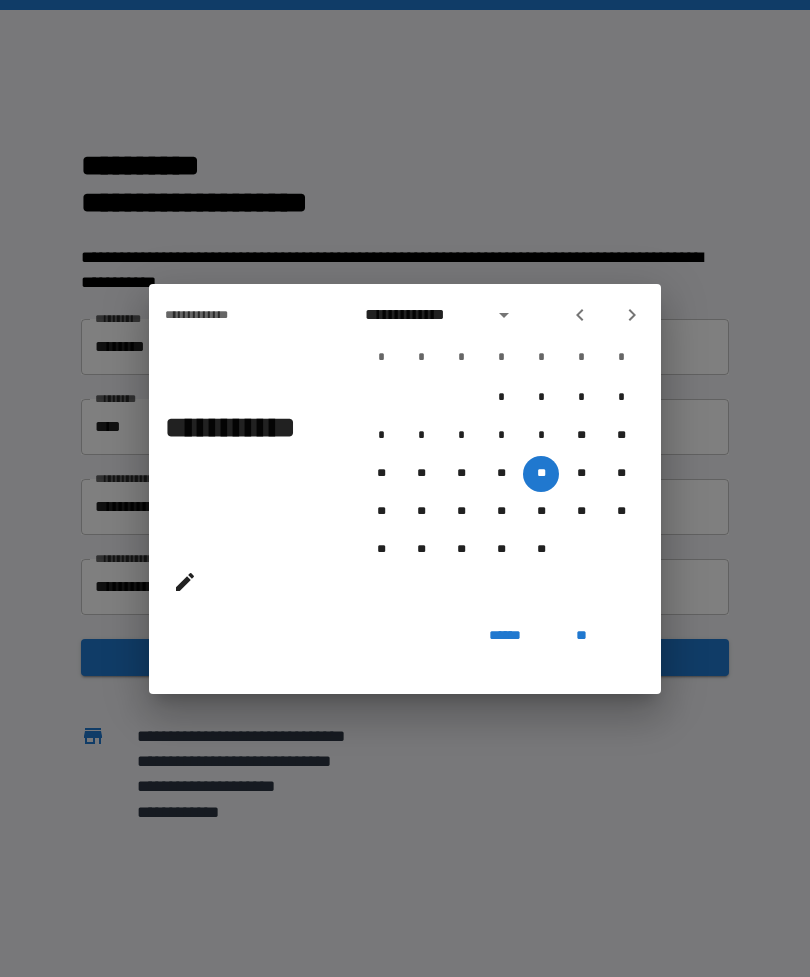 click on "**" at bounding box center [581, 636] 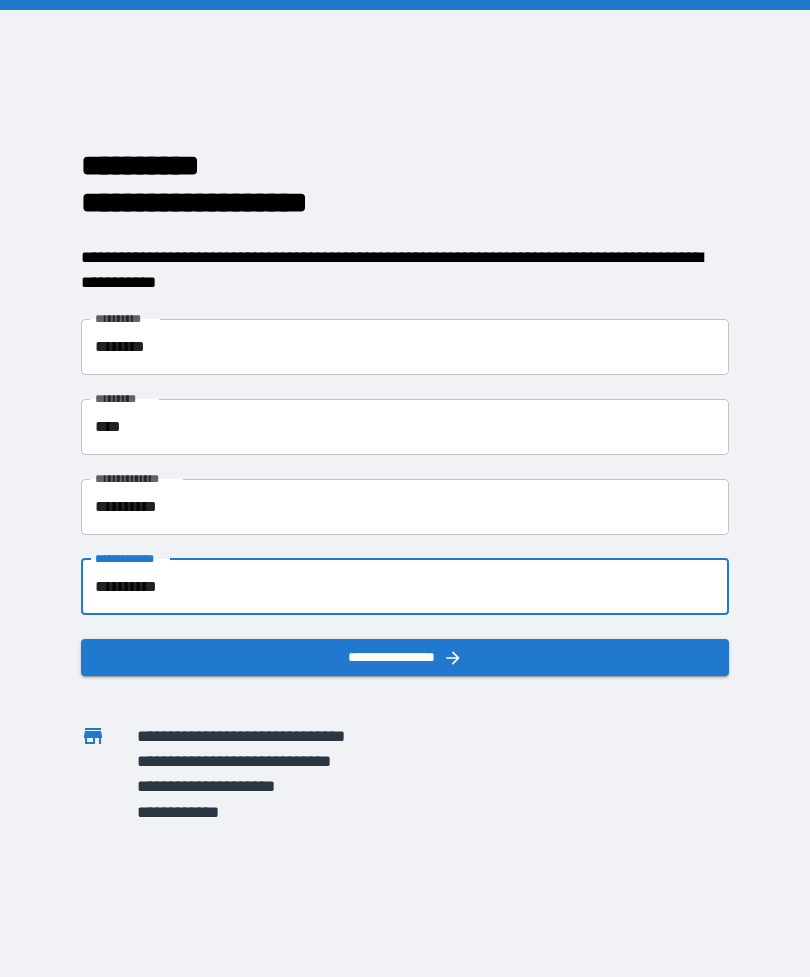 click on "**********" at bounding box center [405, 657] 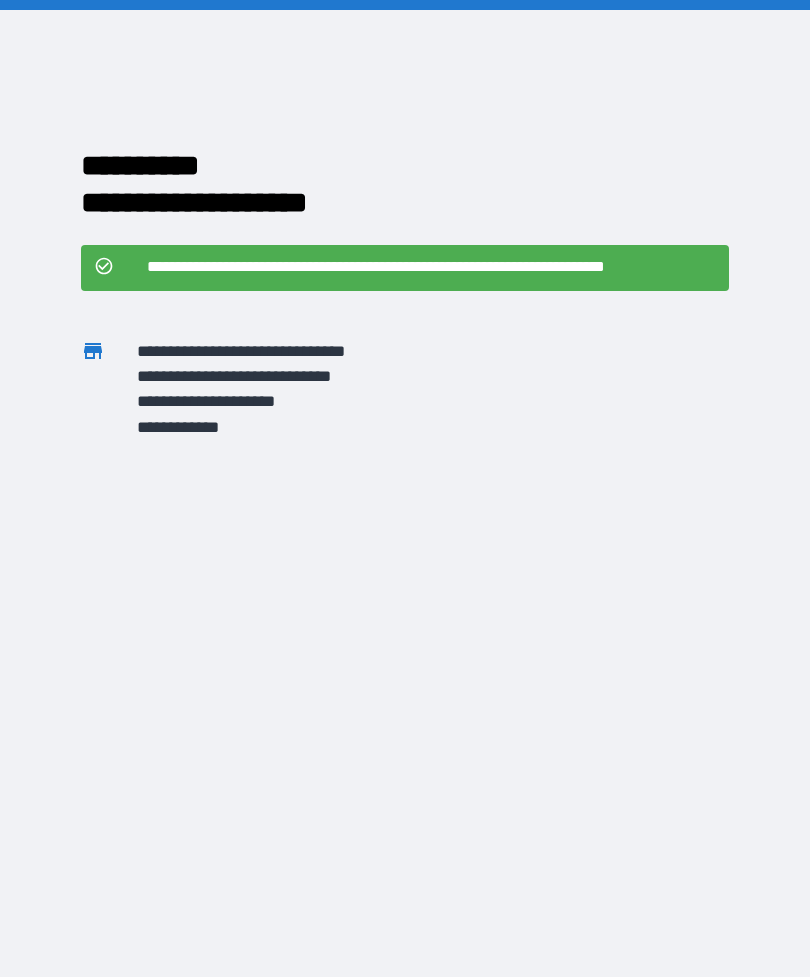 click on "**********" at bounding box center (377, 401) 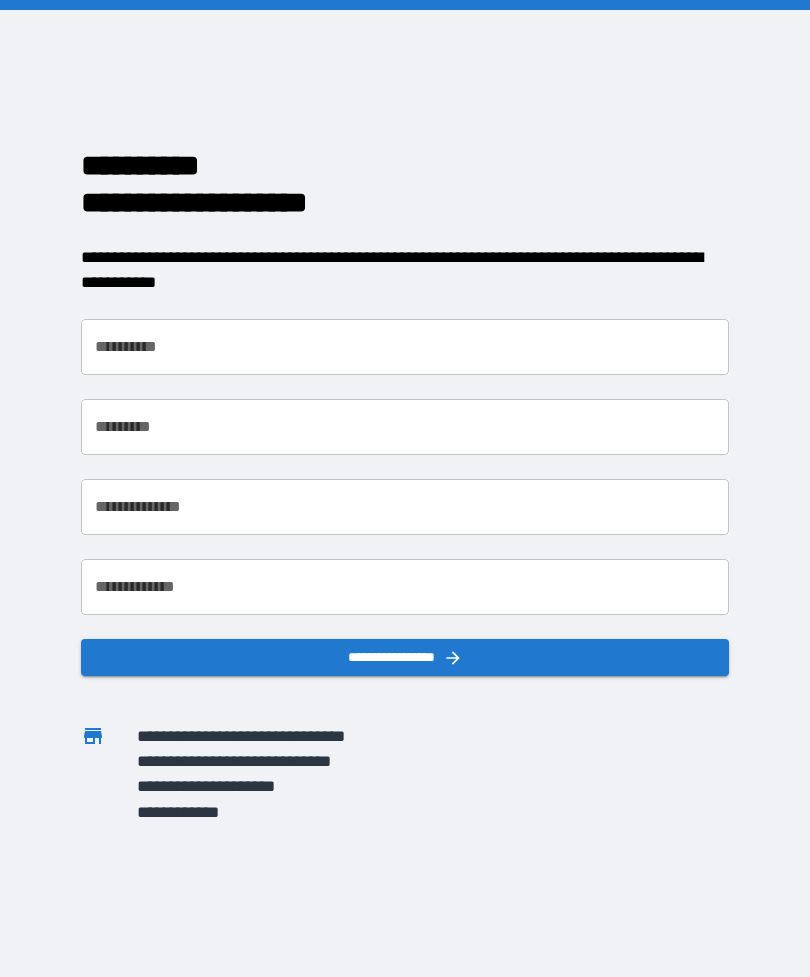 scroll, scrollTop: 0, scrollLeft: 0, axis: both 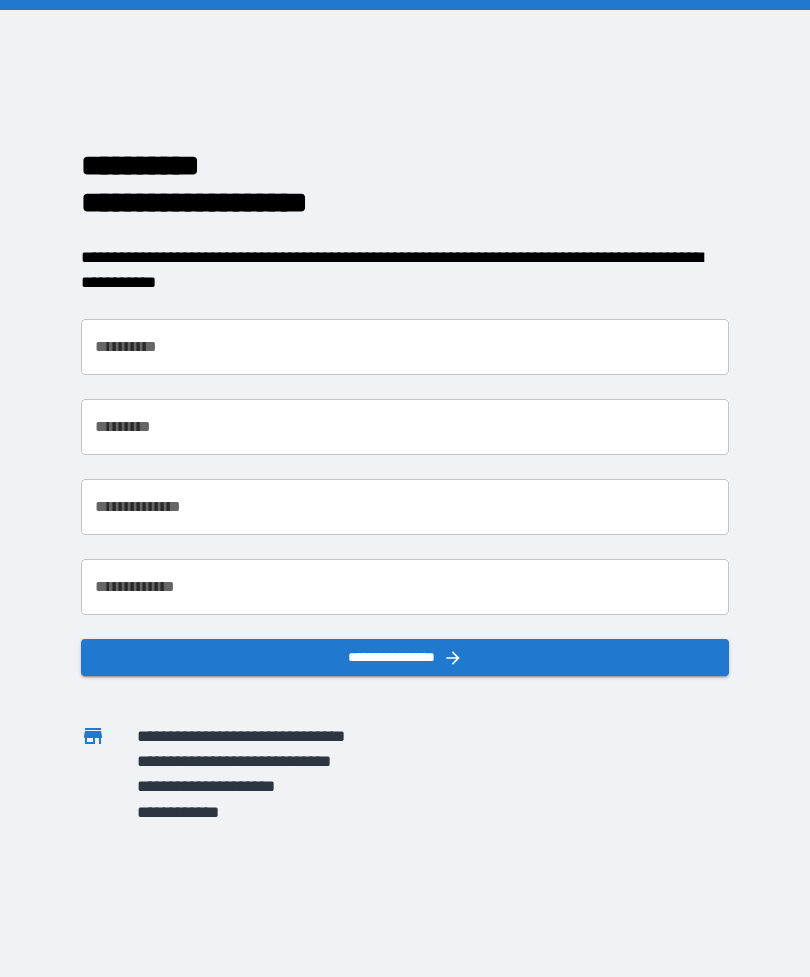 click on "**********" at bounding box center [405, 347] 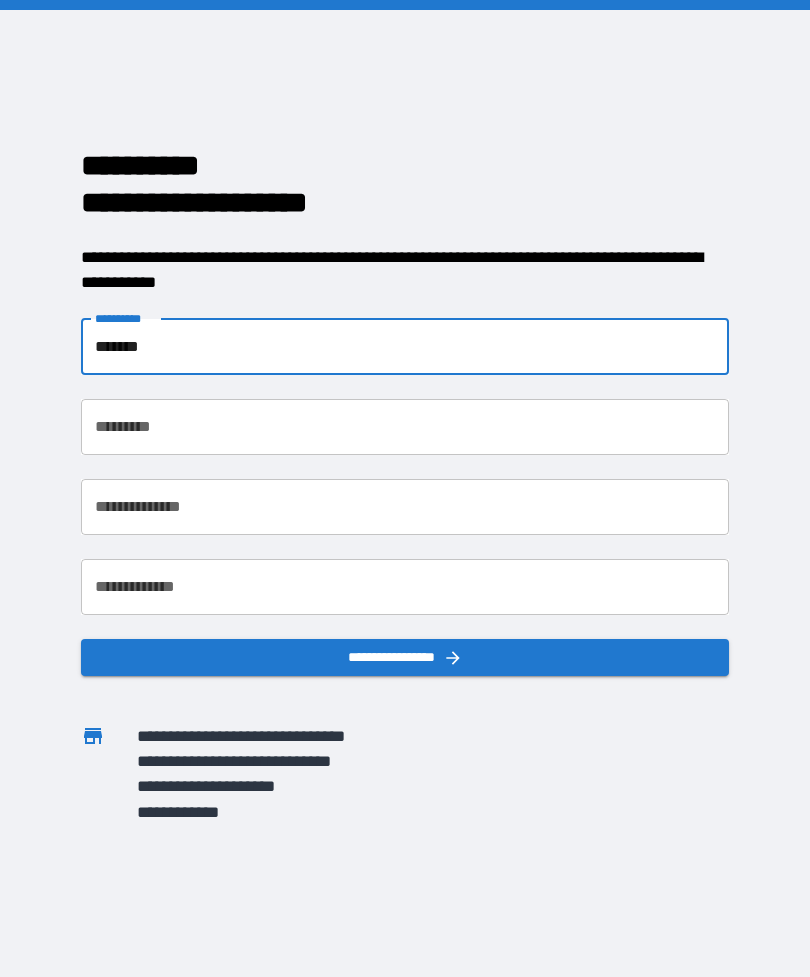 type on "*******" 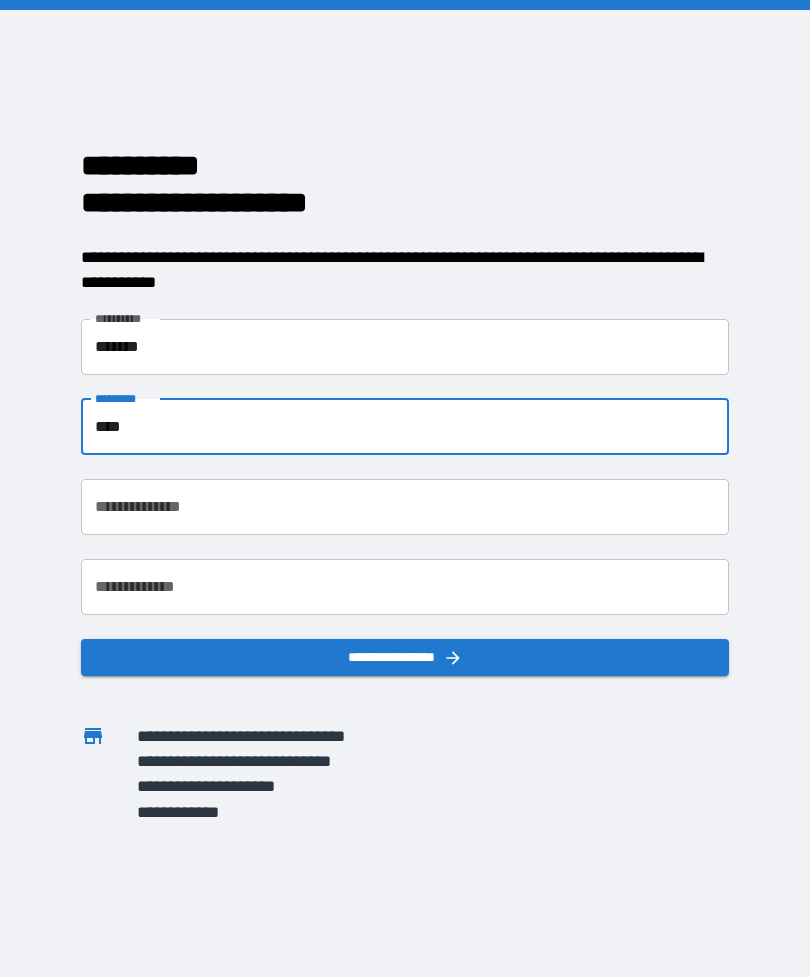 type on "****" 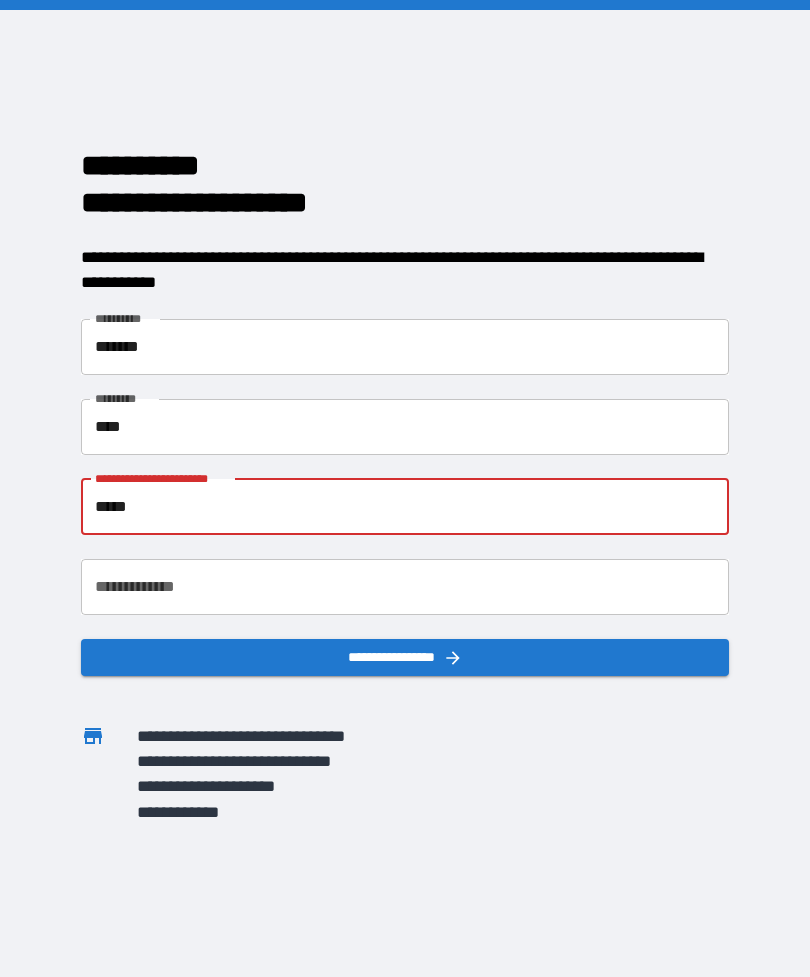 type on "******" 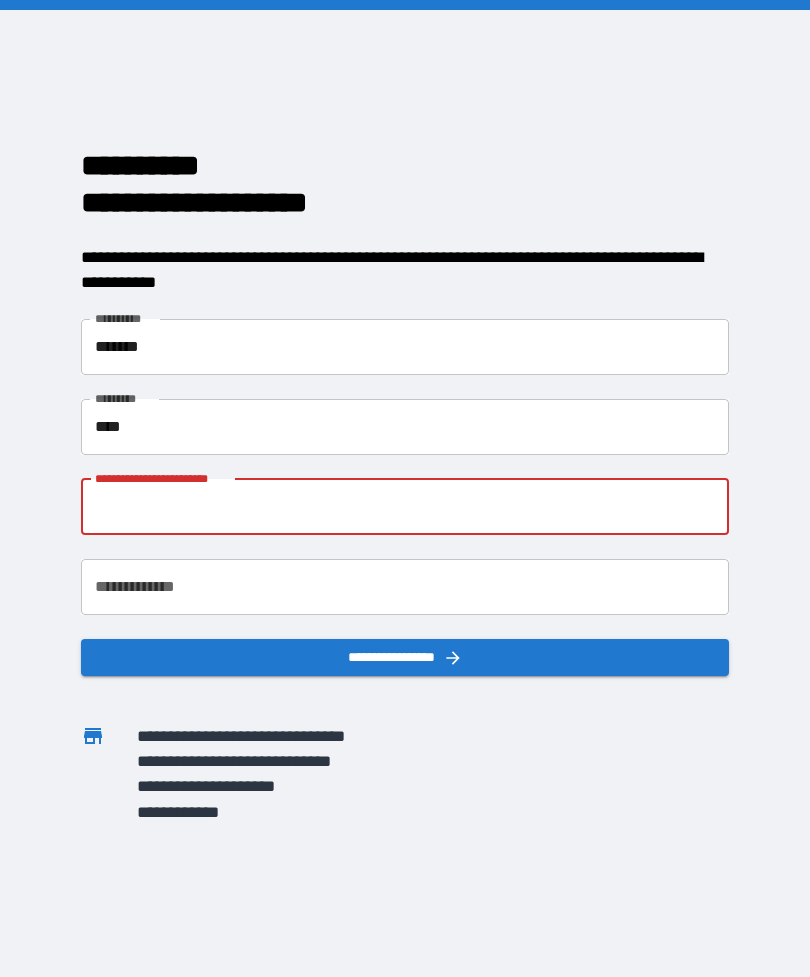 type on "**********" 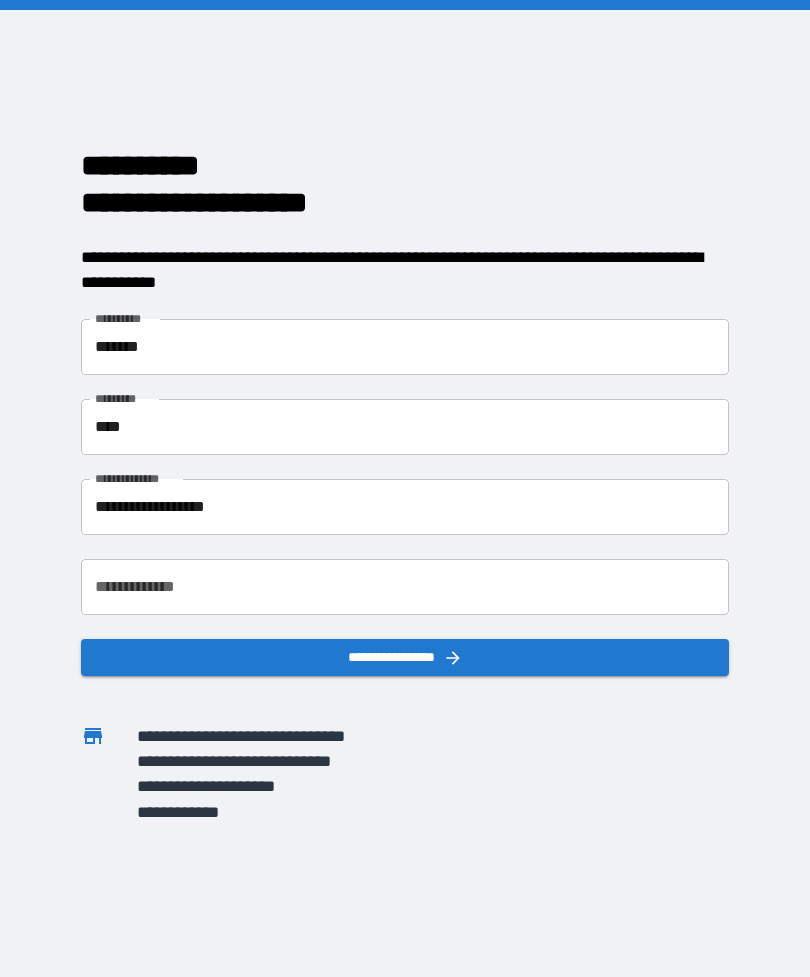 click on "**********" at bounding box center [405, 587] 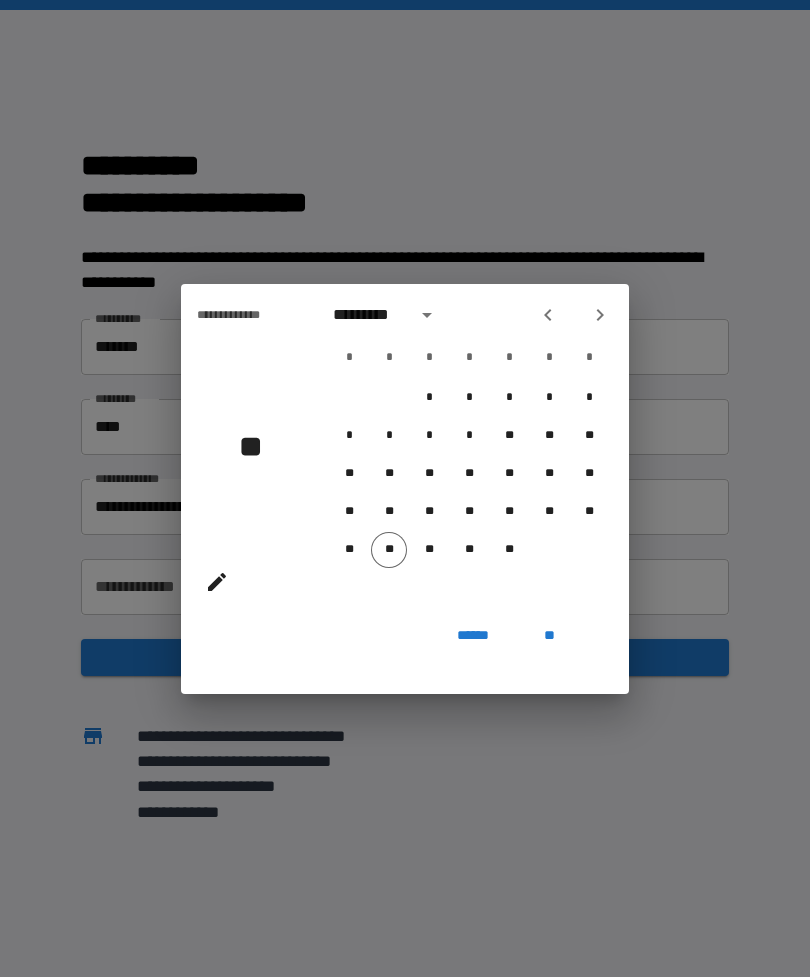 click 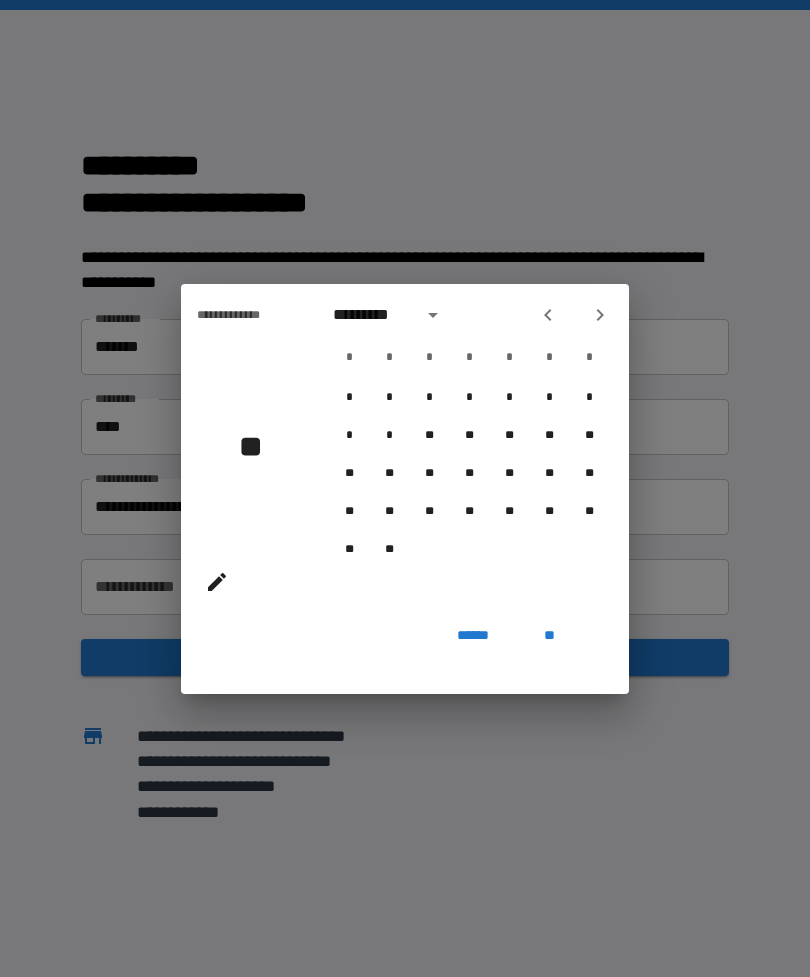 click 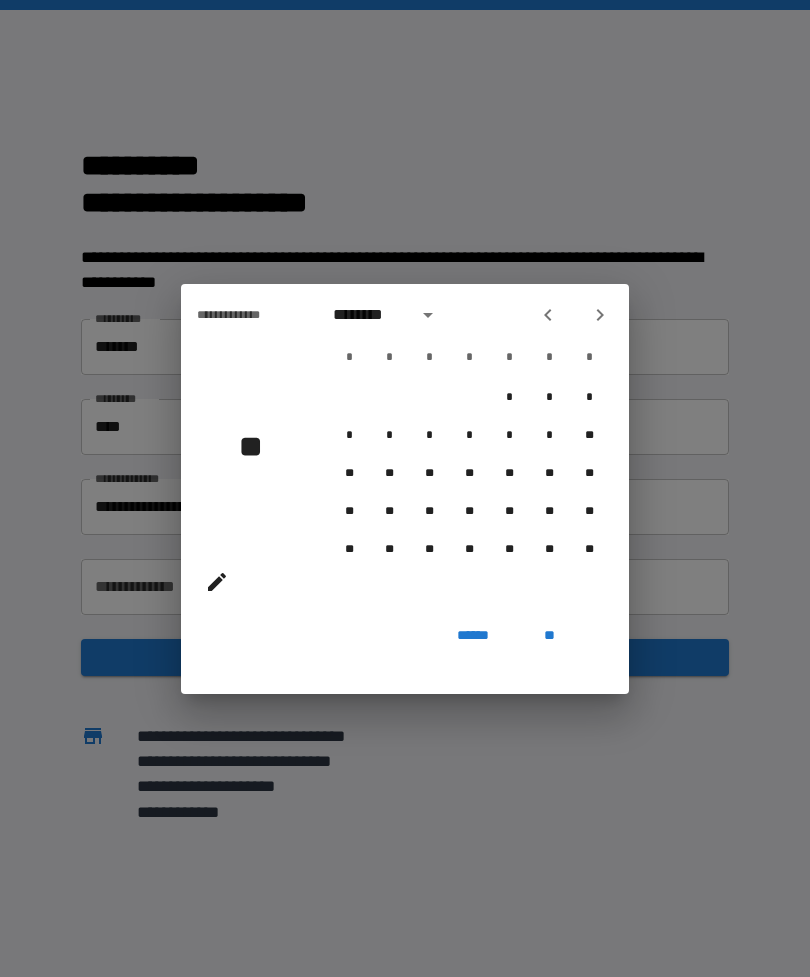 click at bounding box center (548, 315) 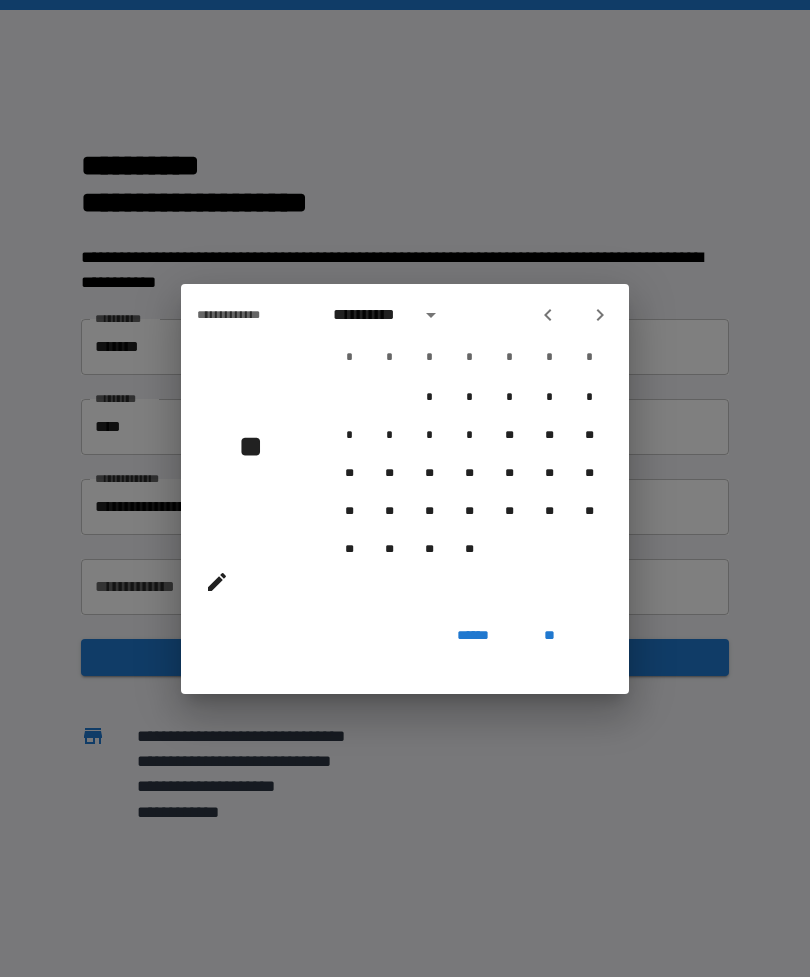 click 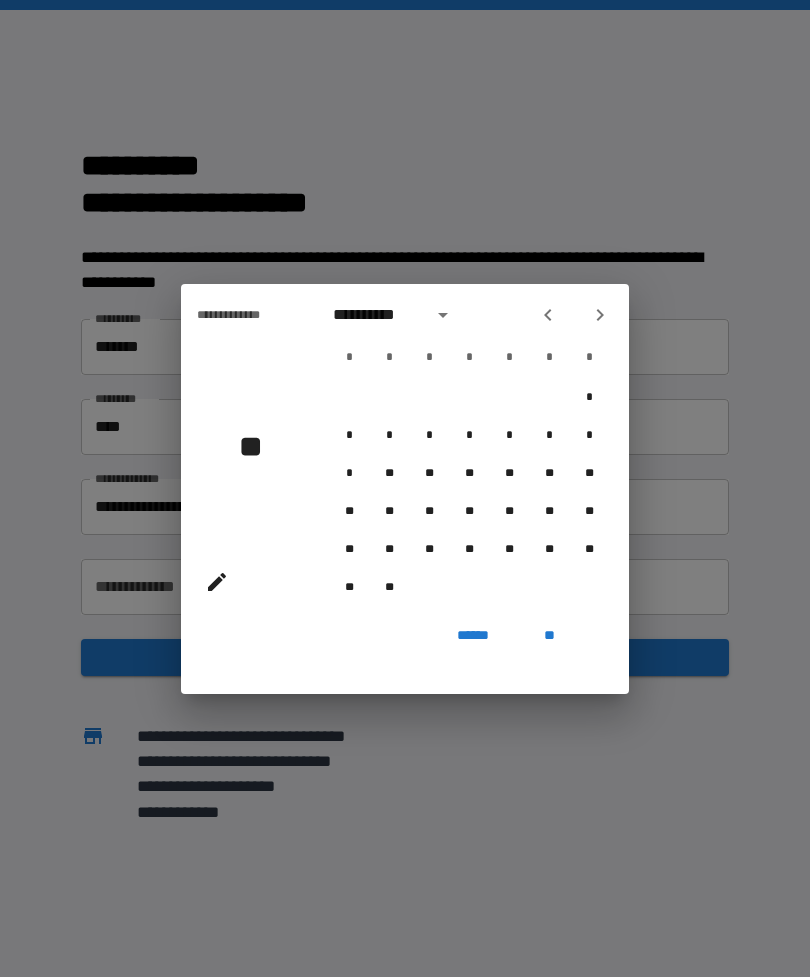 click at bounding box center [548, 315] 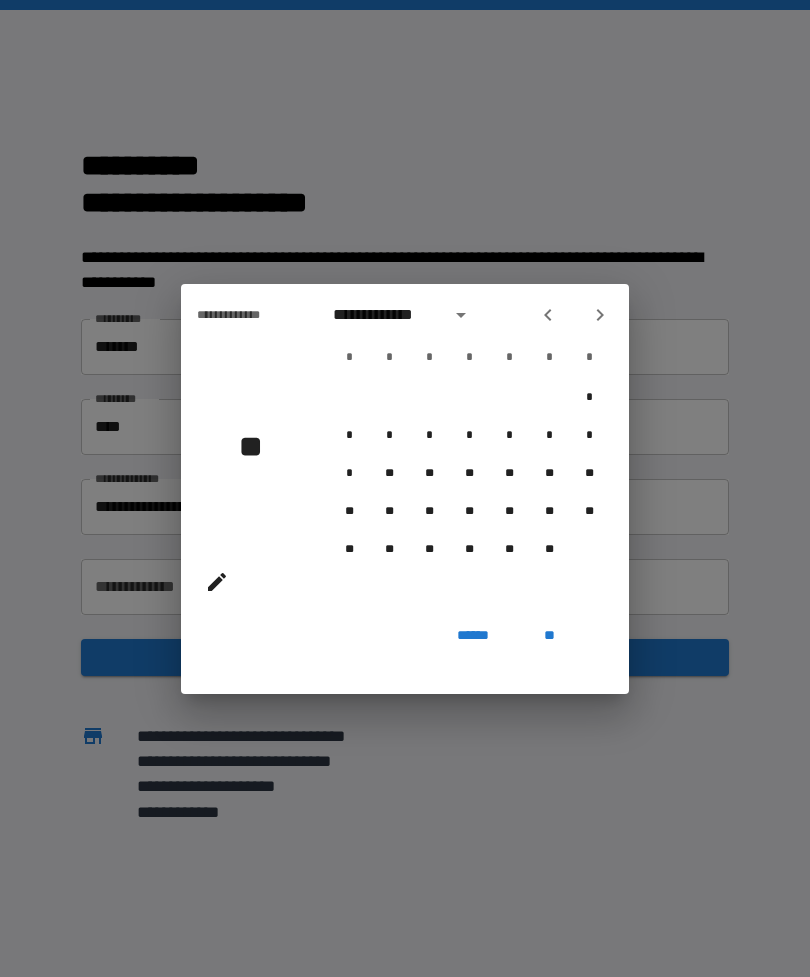 click at bounding box center [548, 315] 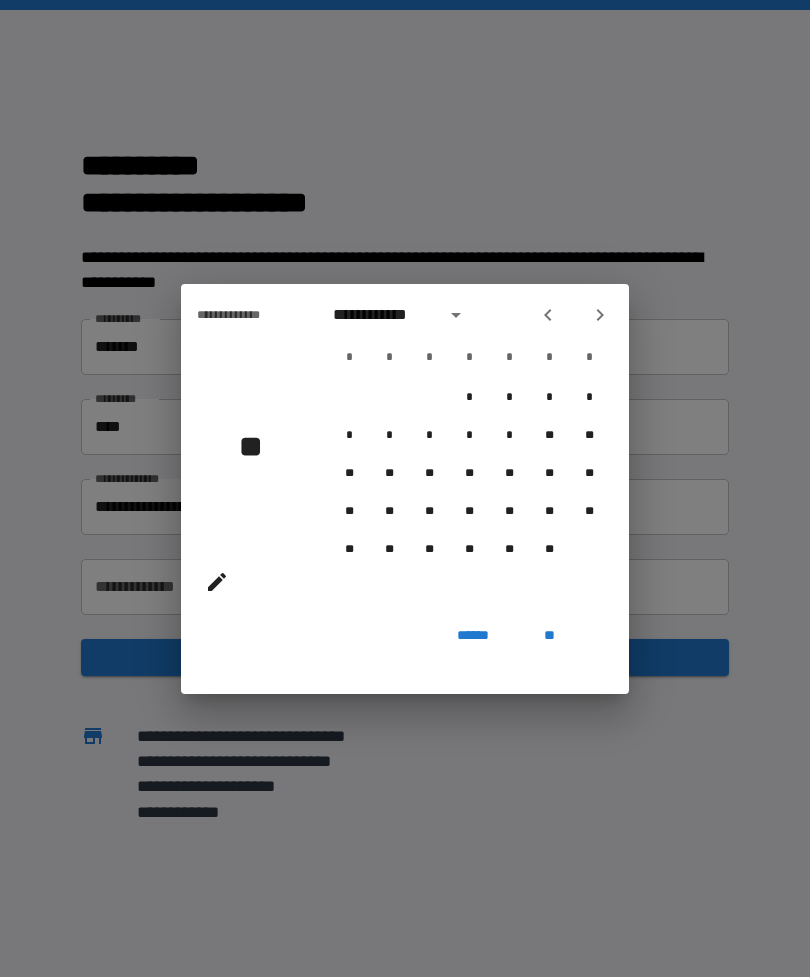 click at bounding box center (548, 315) 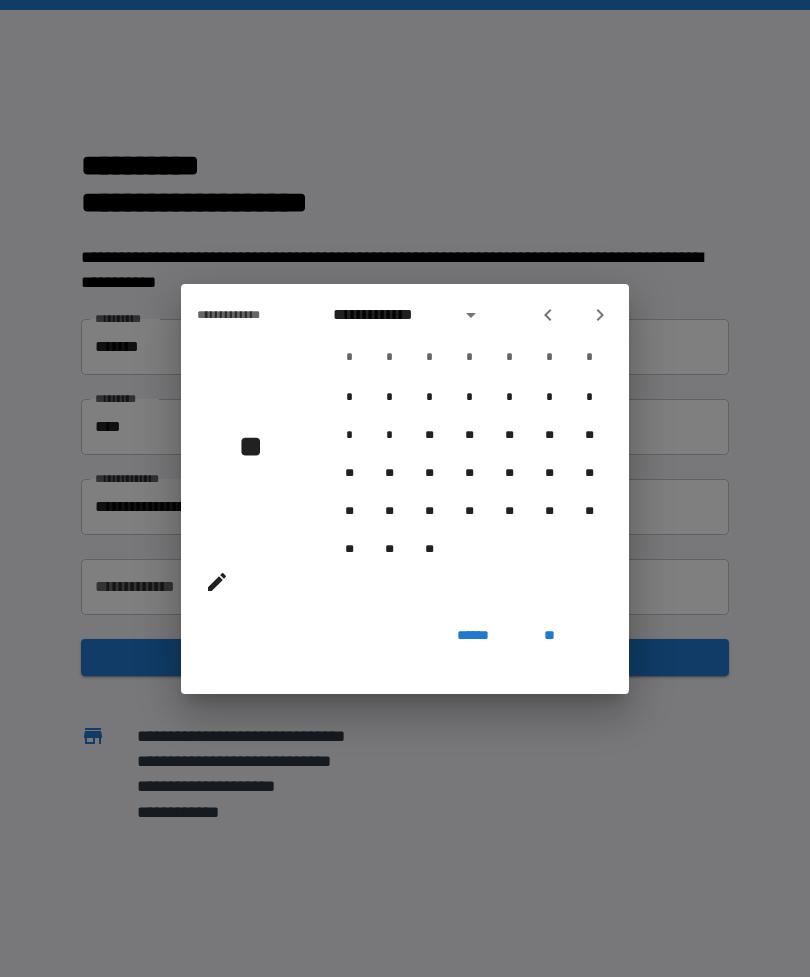 click at bounding box center (548, 315) 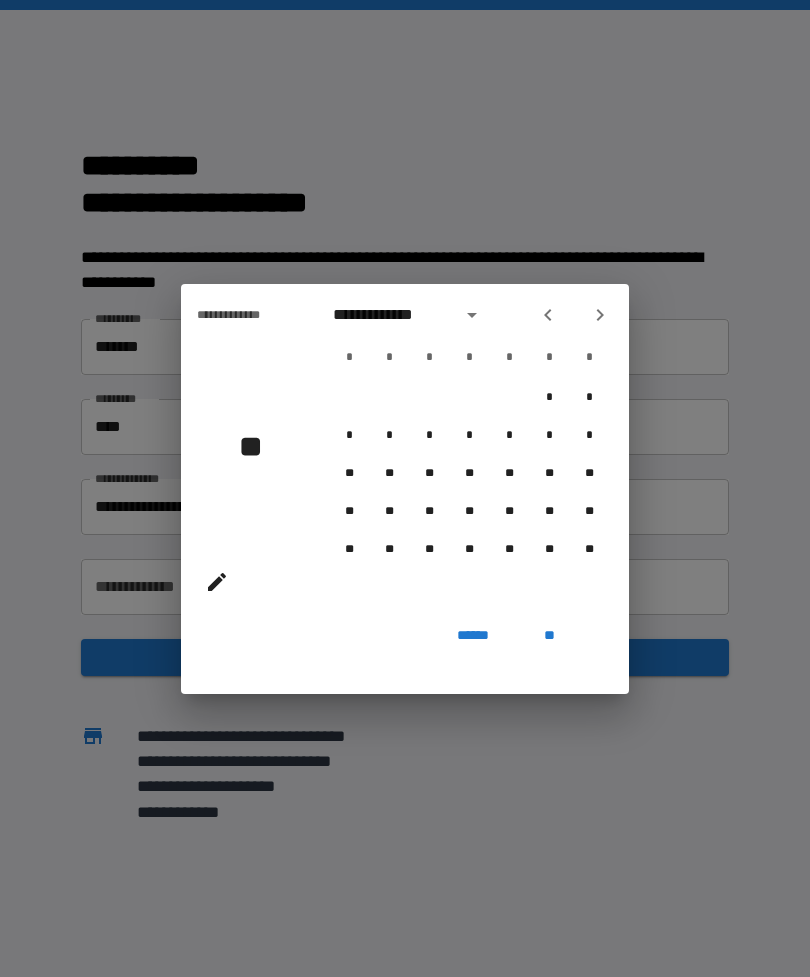 click 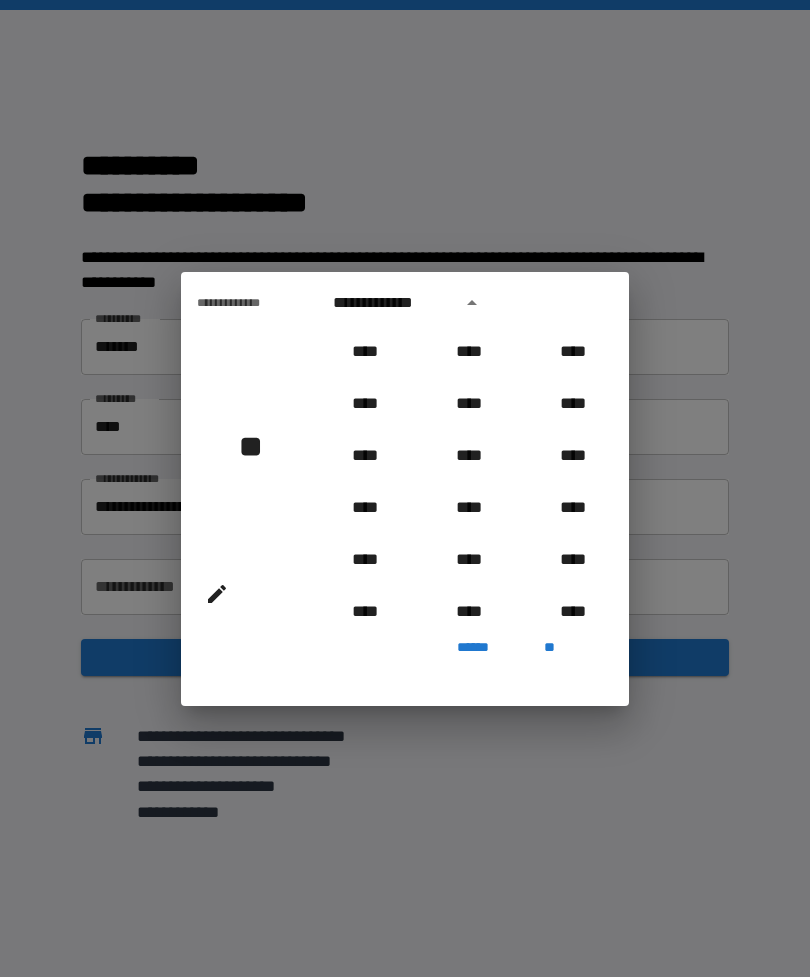 scroll, scrollTop: 2006, scrollLeft: 0, axis: vertical 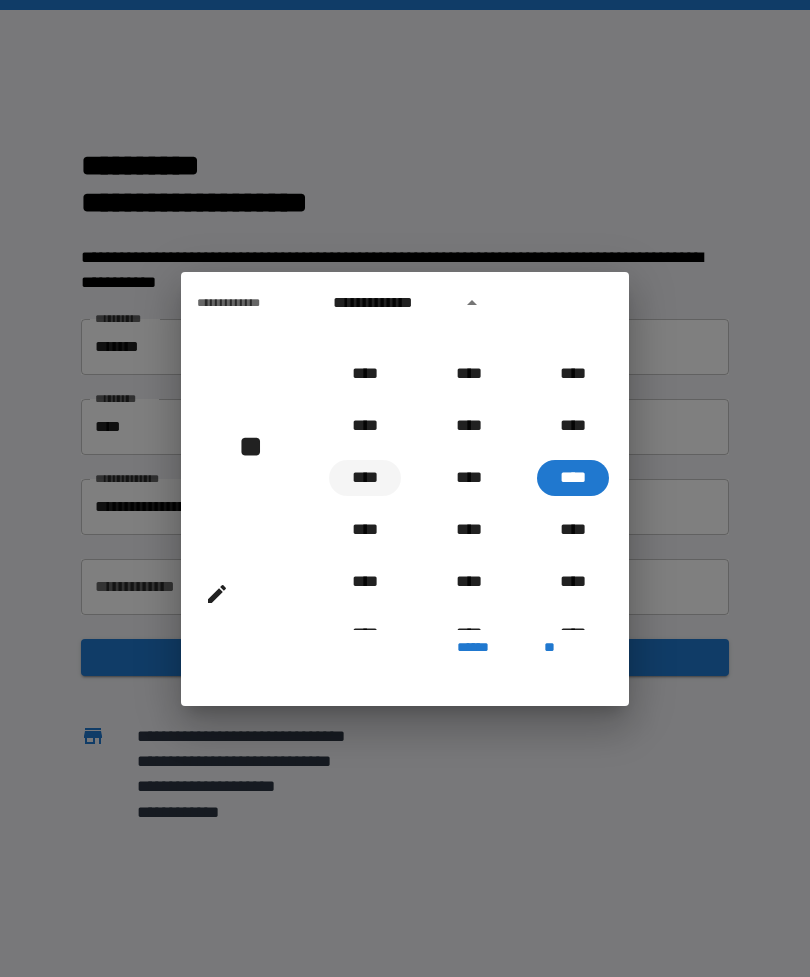 click on "****" at bounding box center [365, 478] 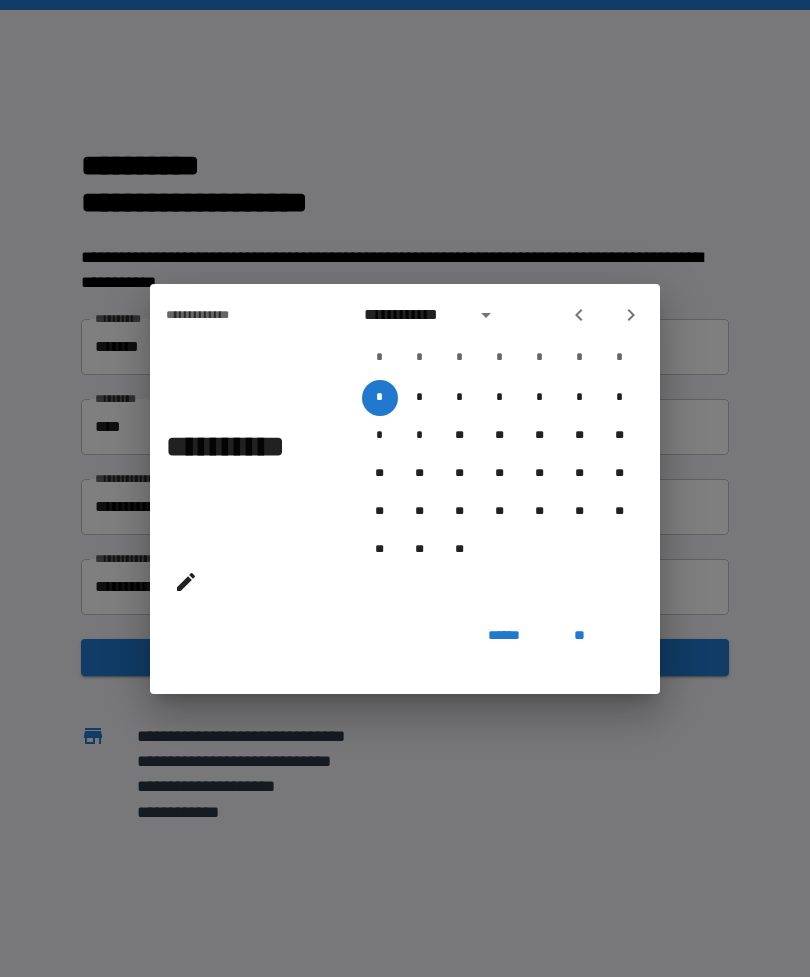 click 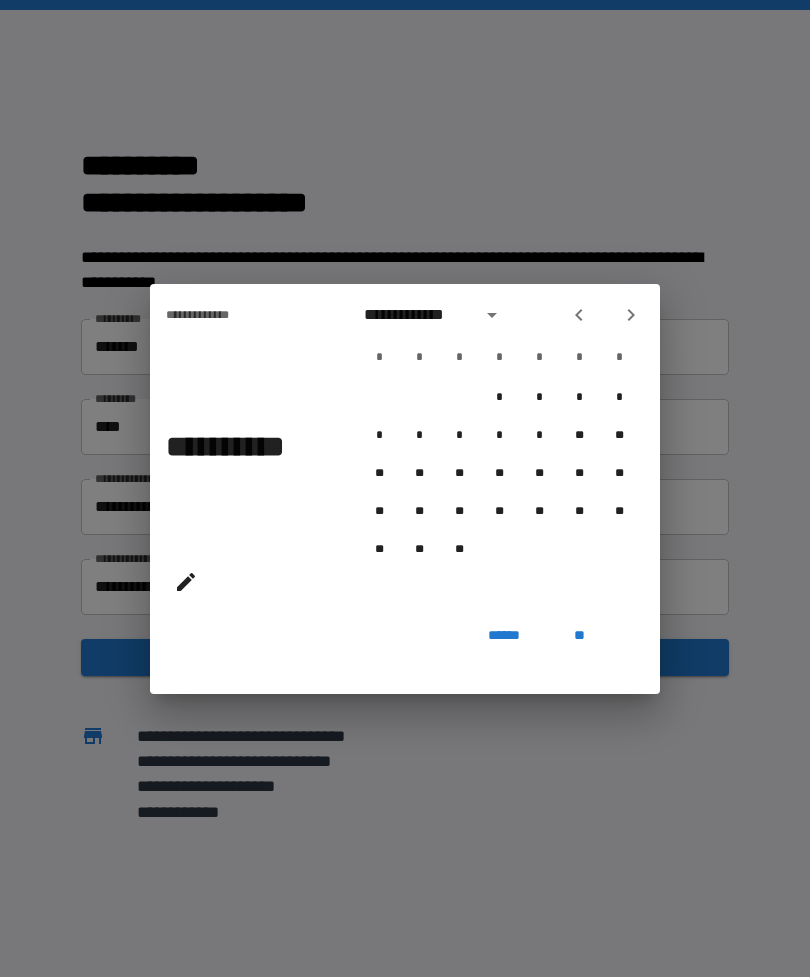 click 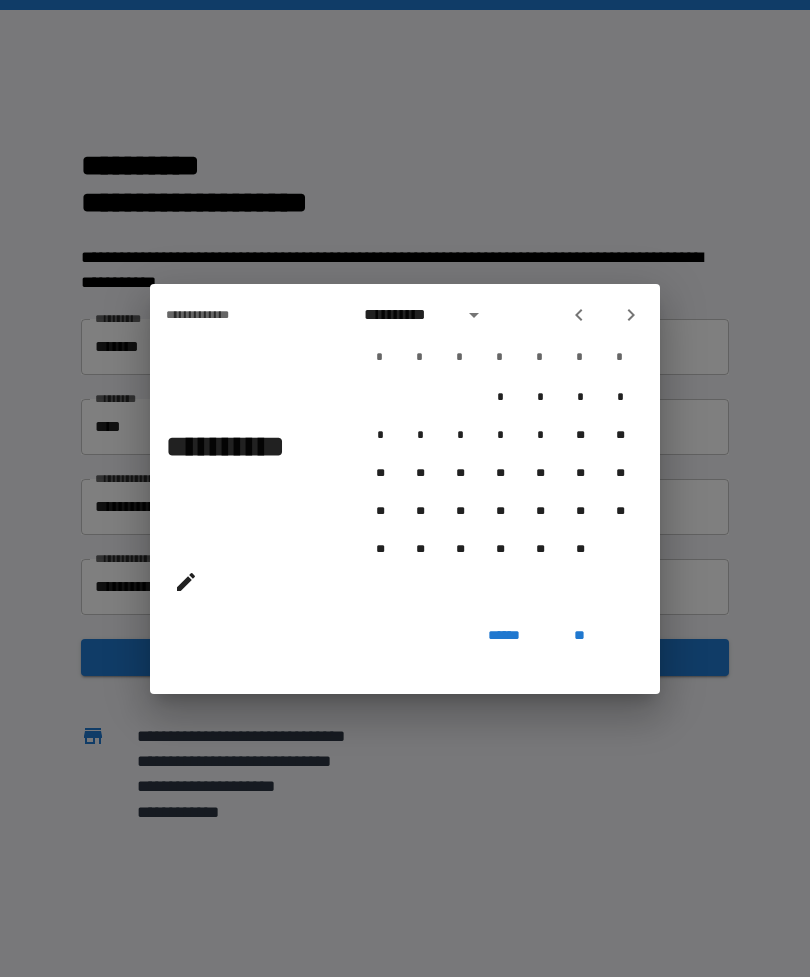click 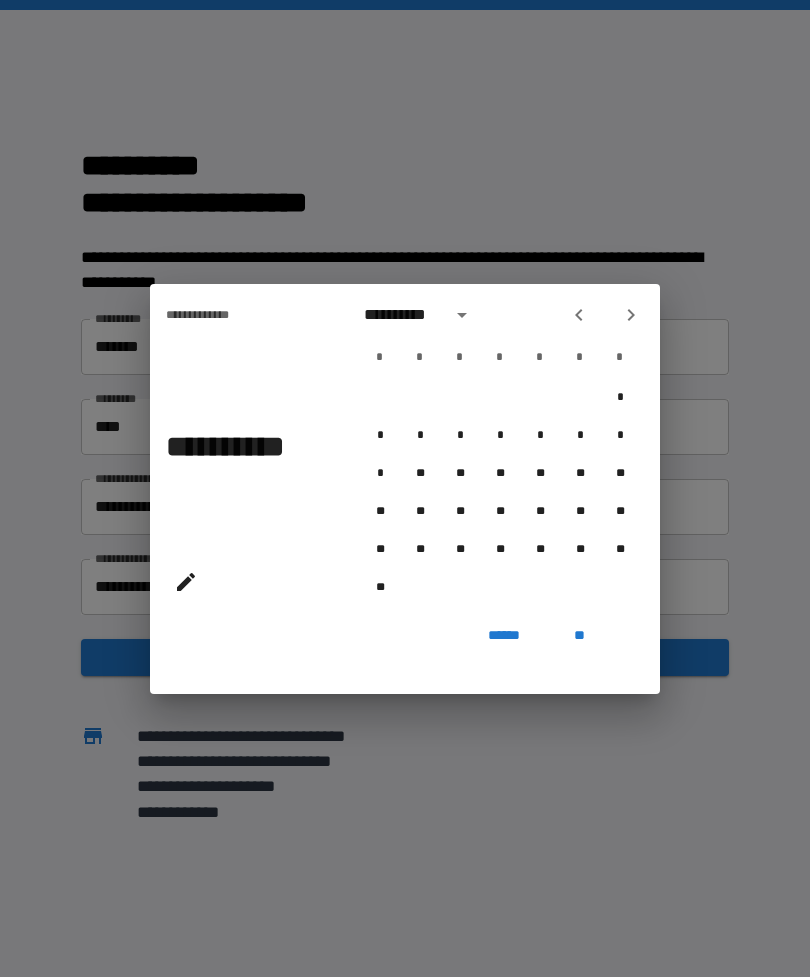 click 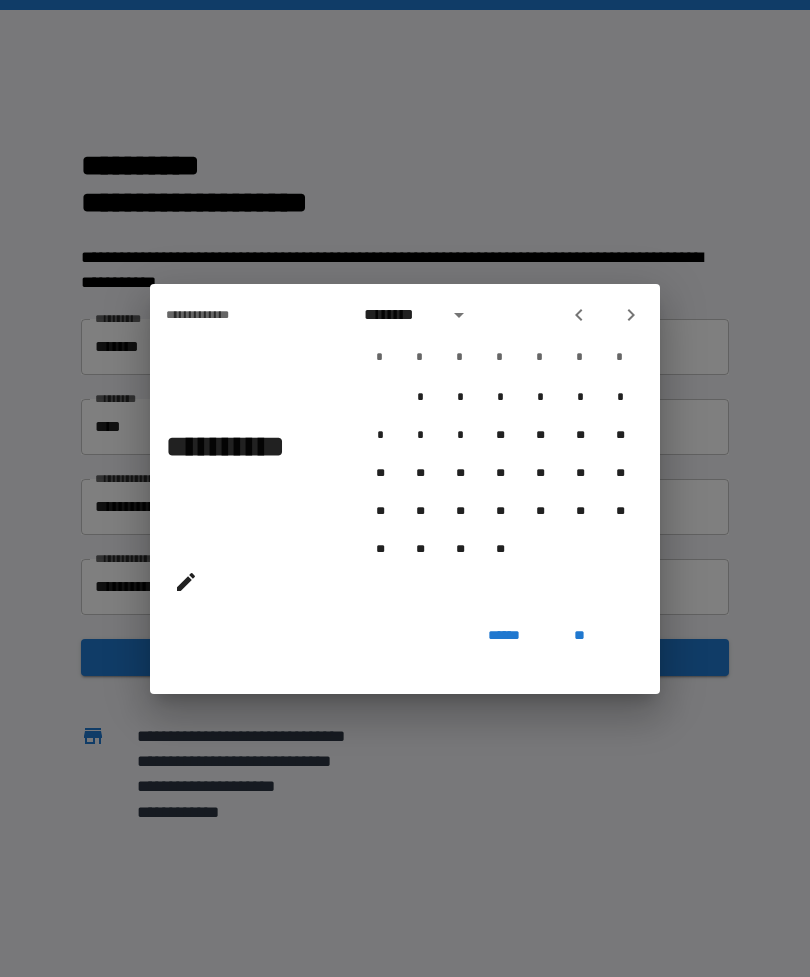 click 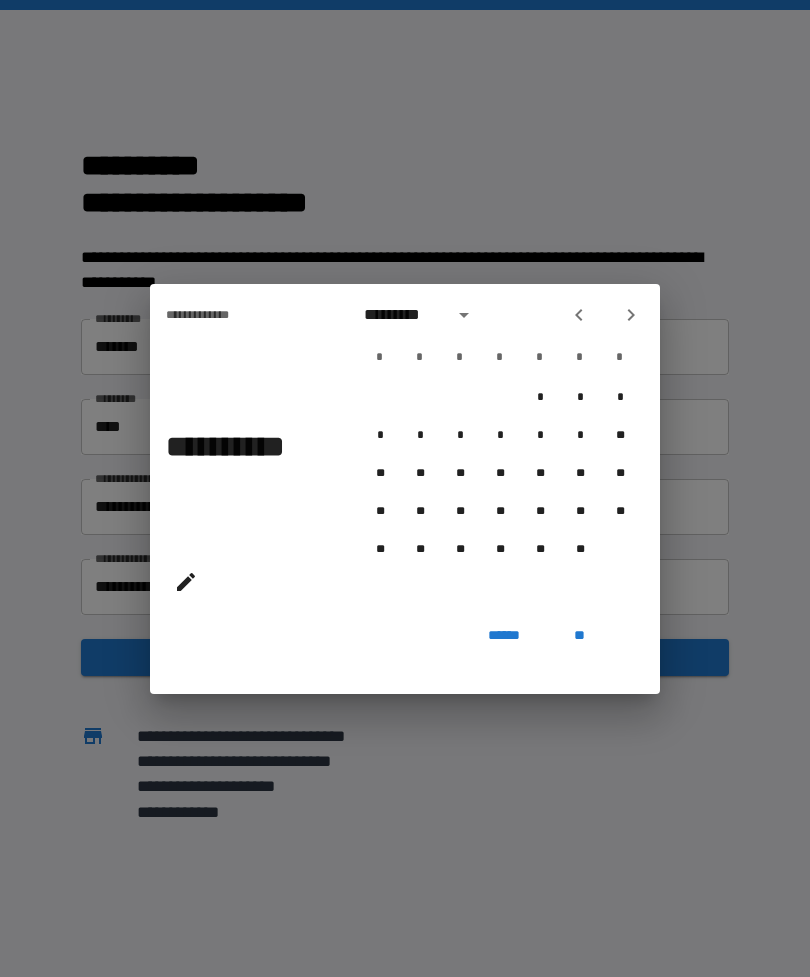 click 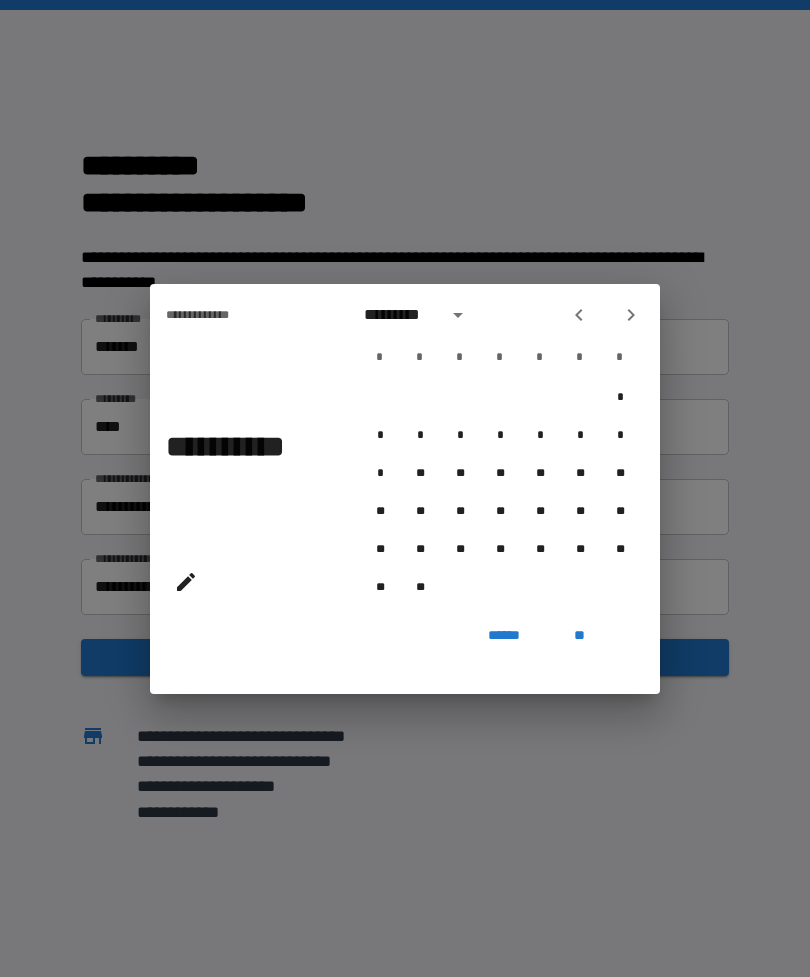 click 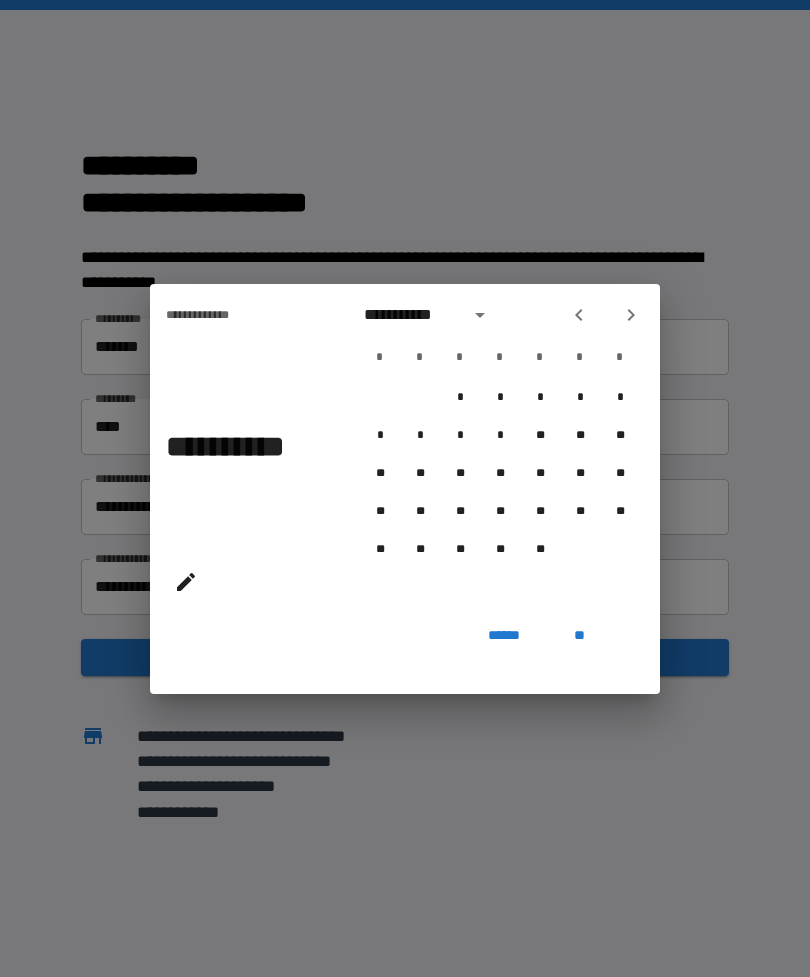 click 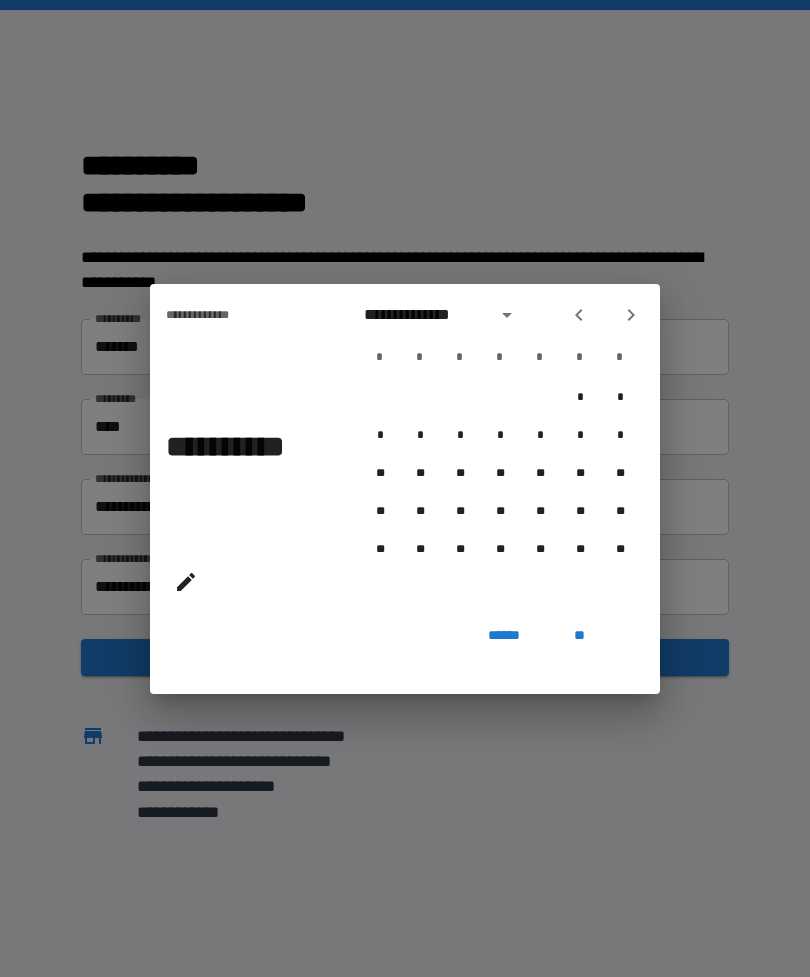 click 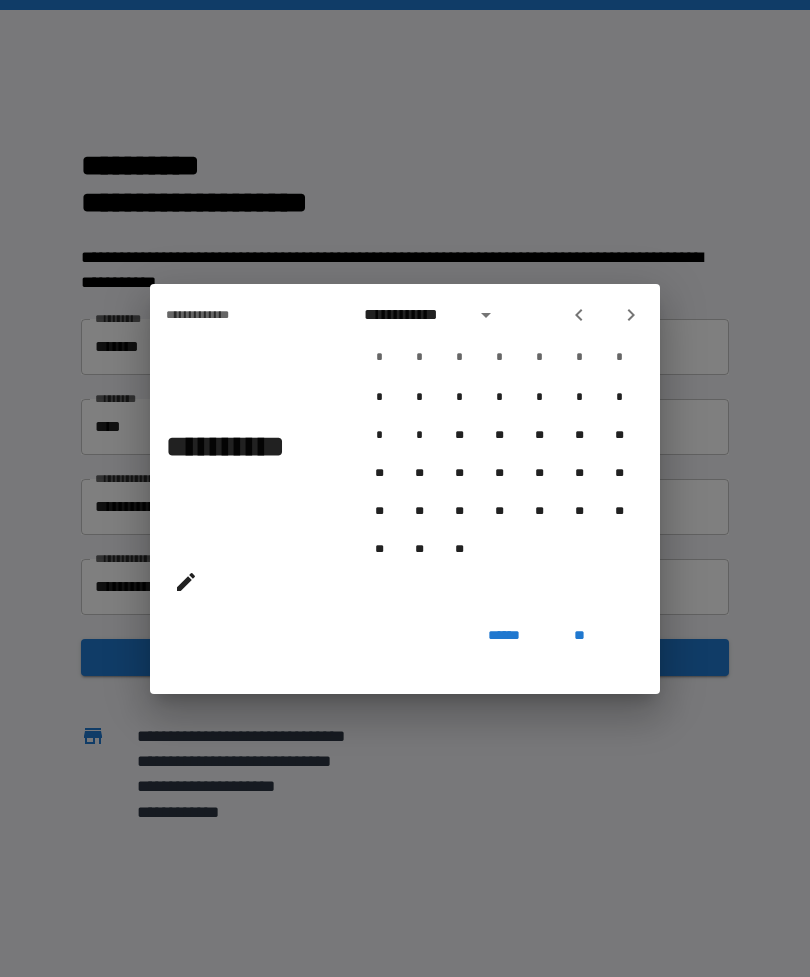 click 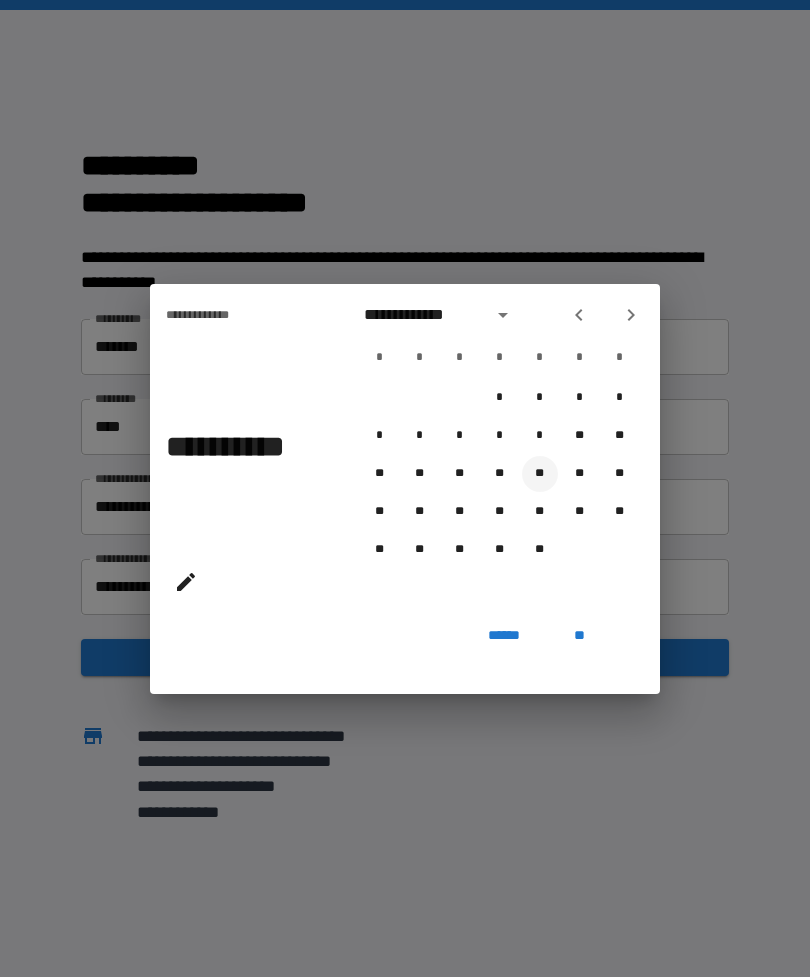 click on "**" at bounding box center (540, 474) 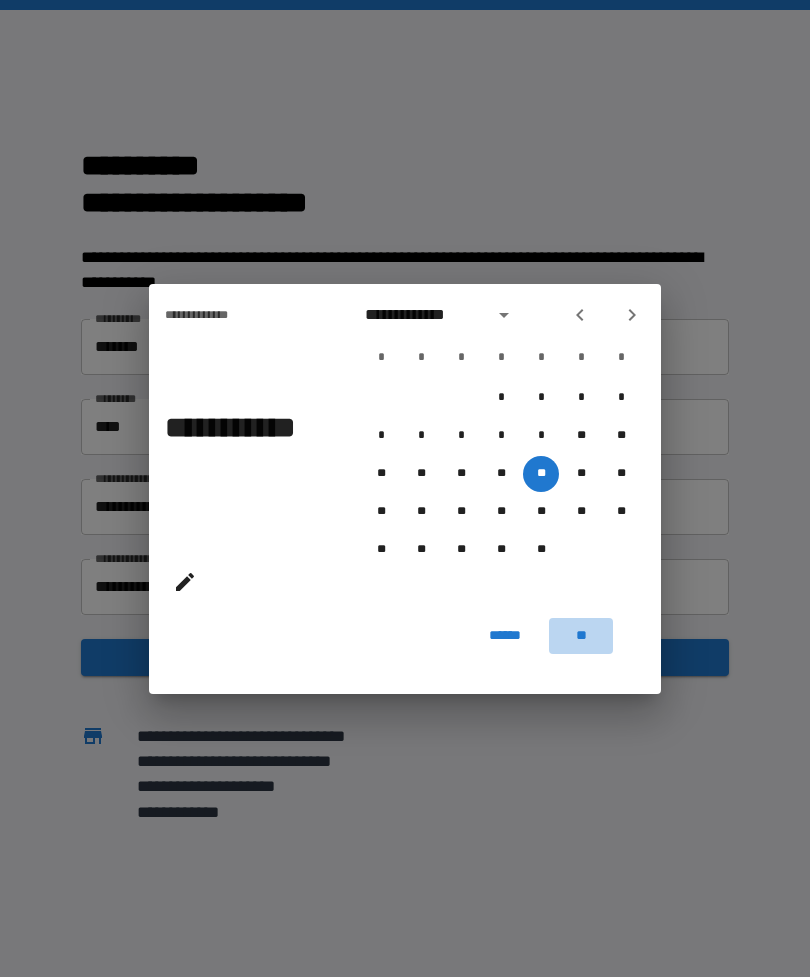click on "**" at bounding box center (581, 636) 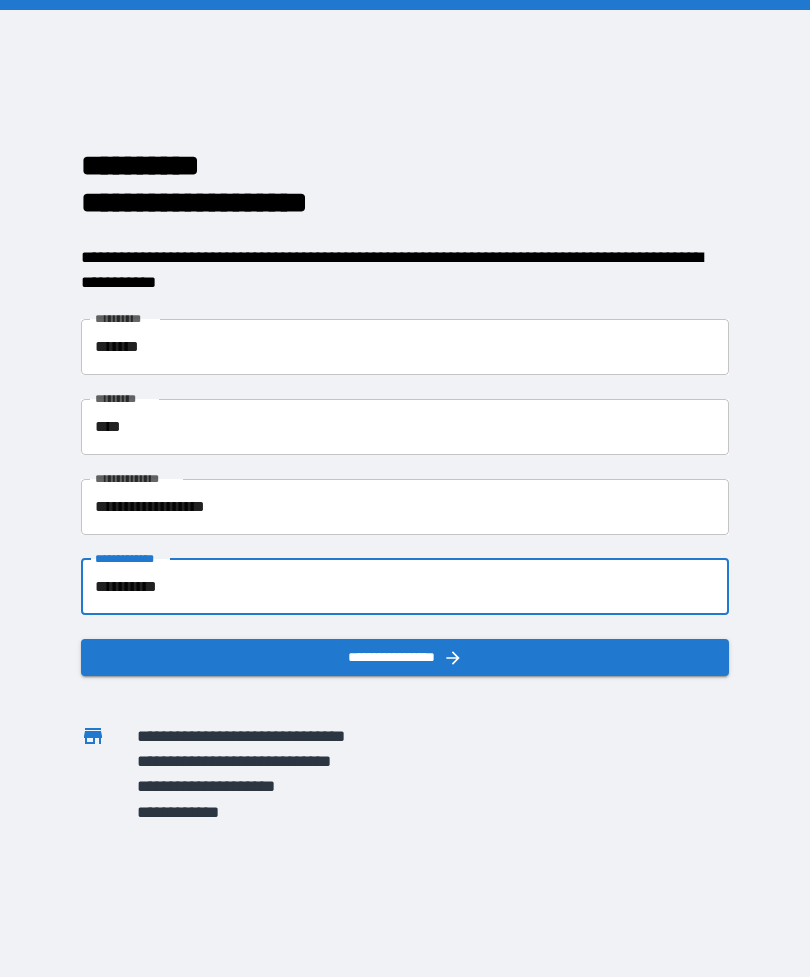 click on "**********" at bounding box center (405, 657) 